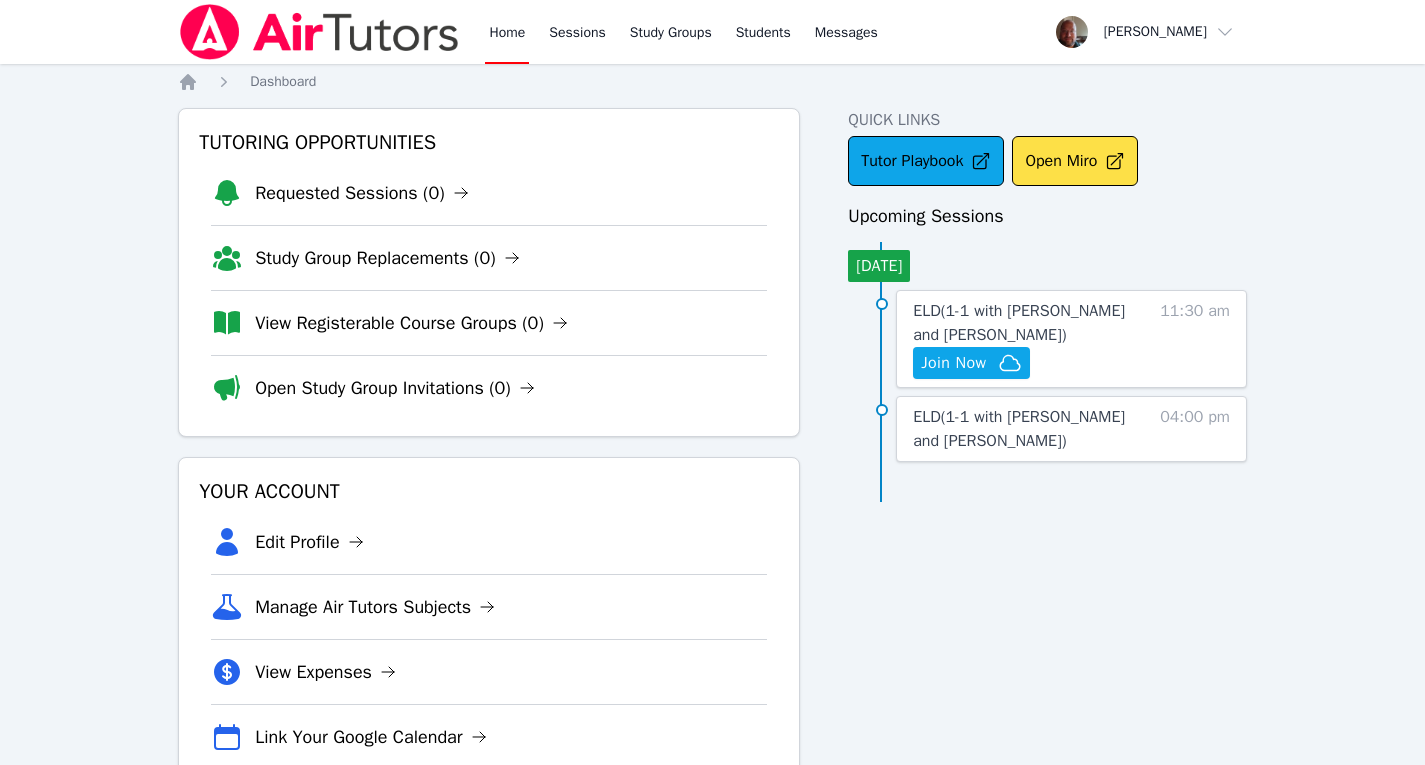 scroll, scrollTop: 0, scrollLeft: 0, axis: both 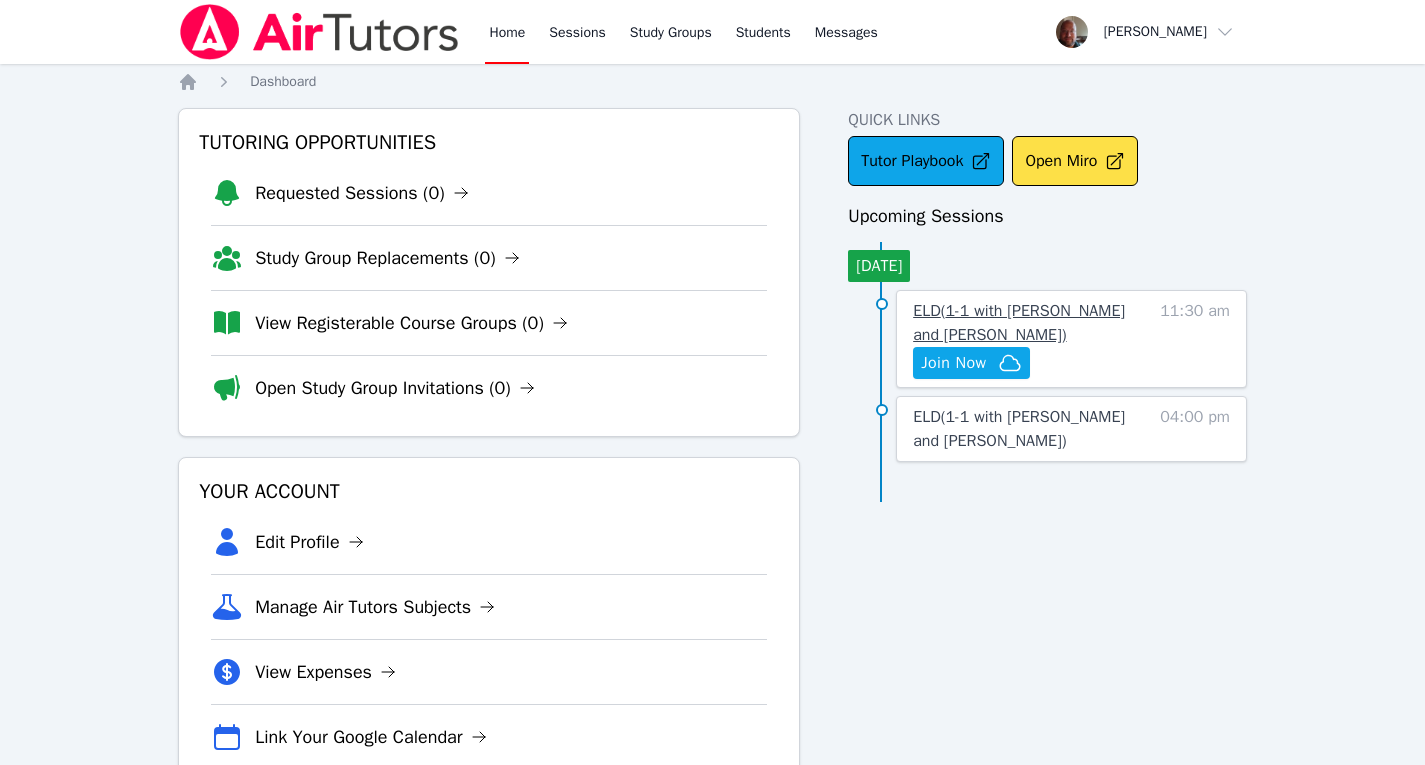 click on "ELD  ( 1-1 with Kirill Strizhov and Konstantin Uzhinsky )" at bounding box center [1019, 323] 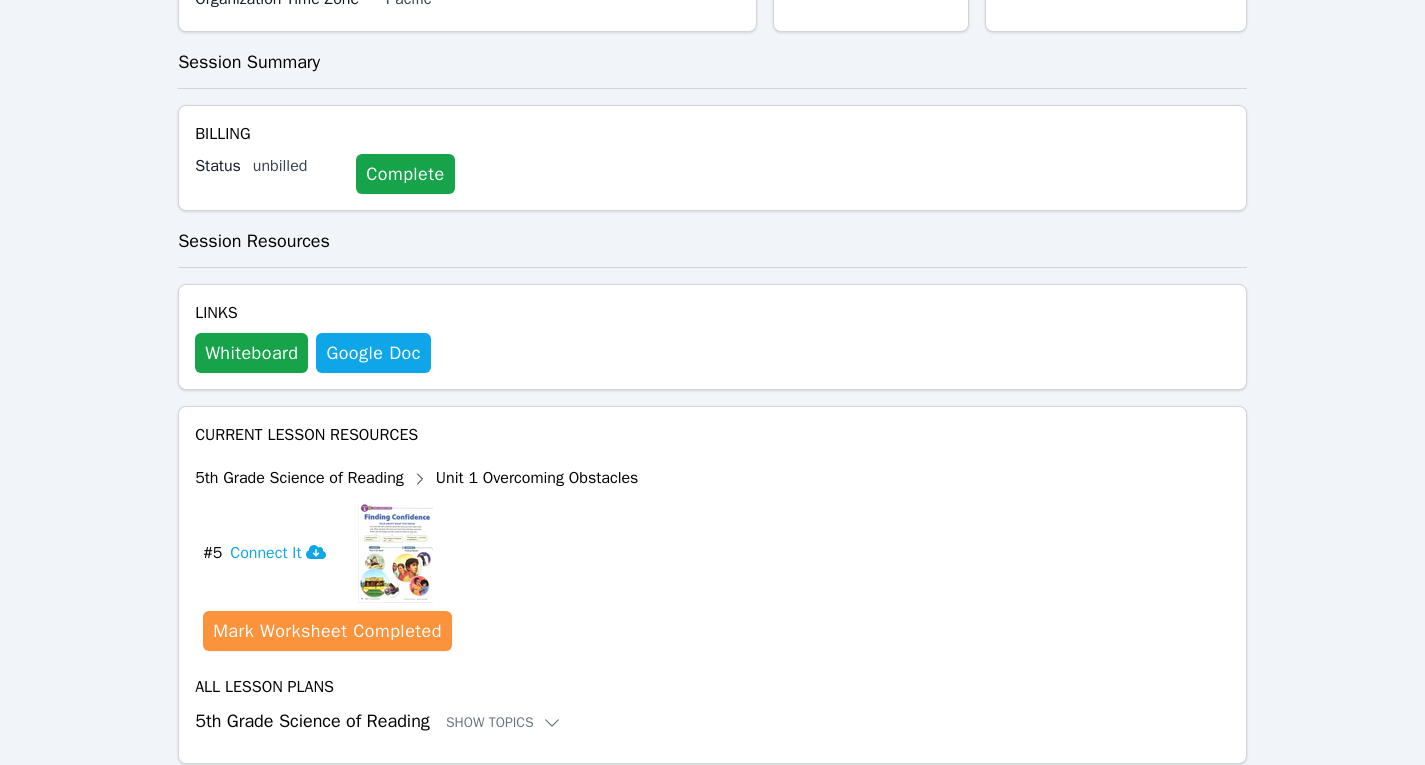 scroll, scrollTop: 752, scrollLeft: 0, axis: vertical 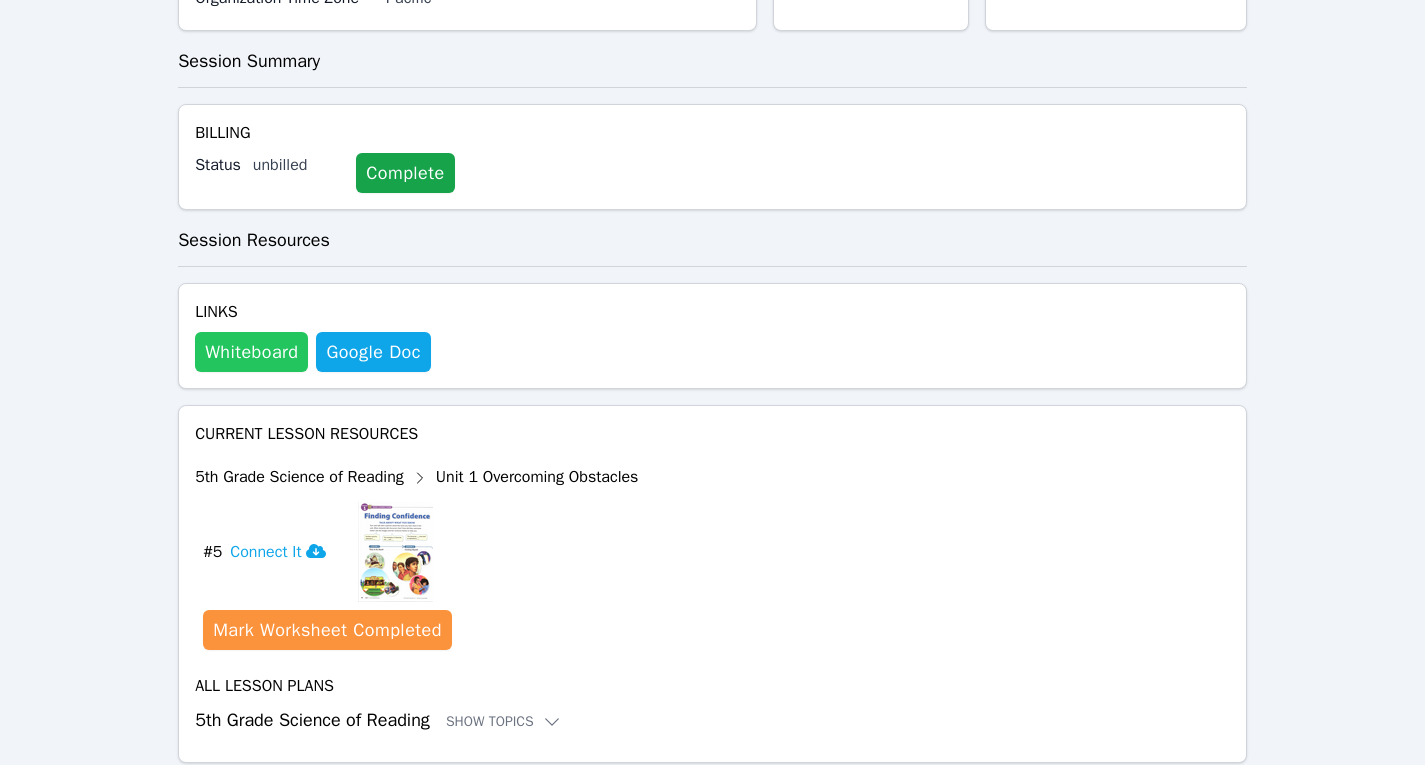 click on "Whiteboard" at bounding box center (251, 352) 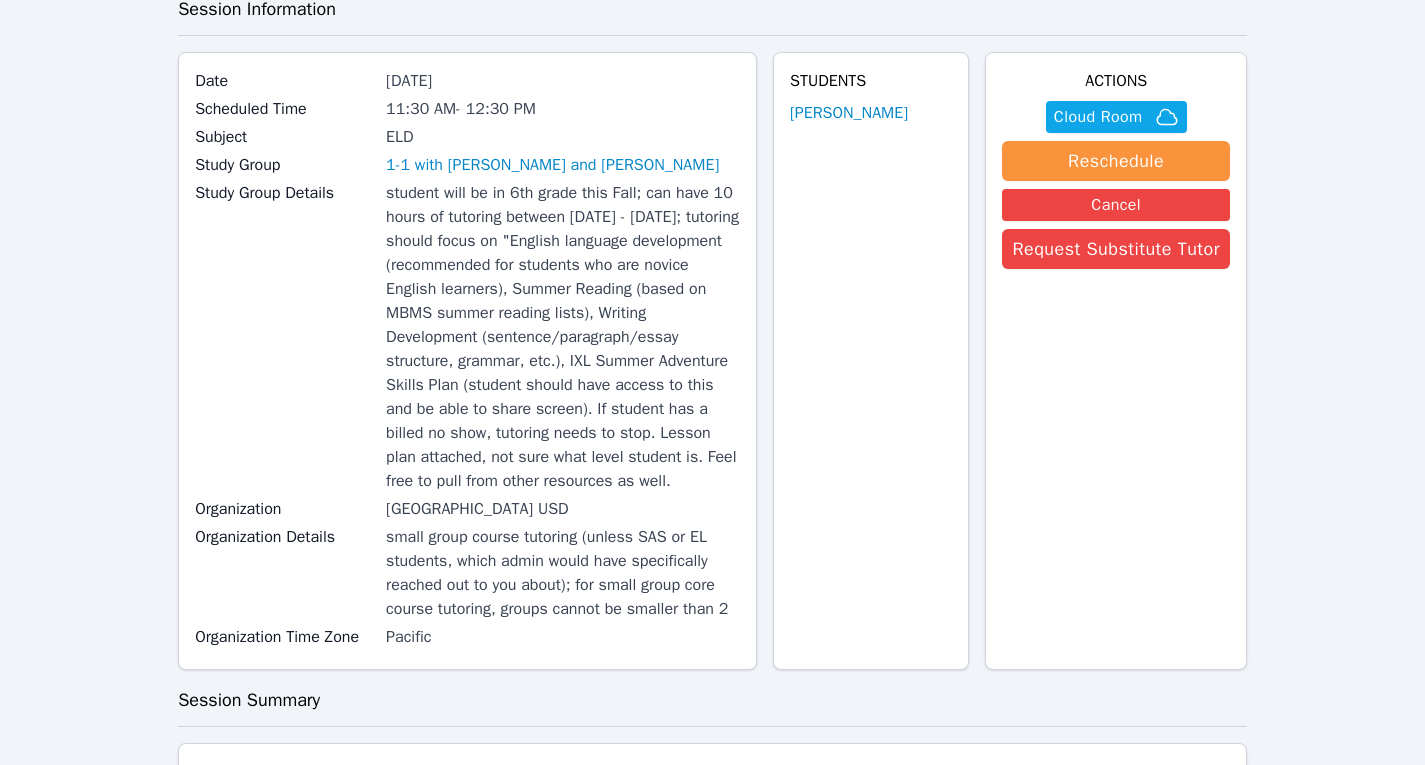 scroll, scrollTop: 0, scrollLeft: 0, axis: both 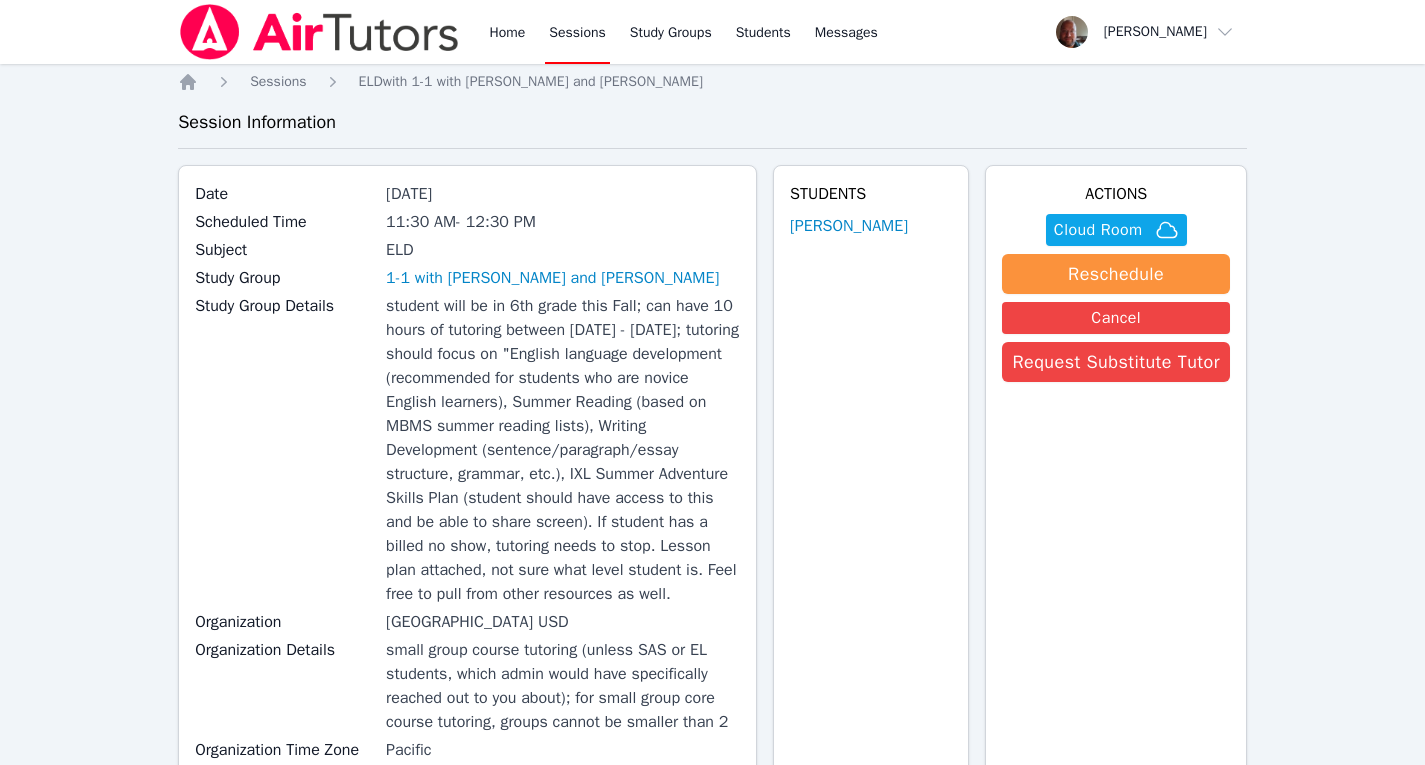 click on "Sessions" at bounding box center (577, 32) 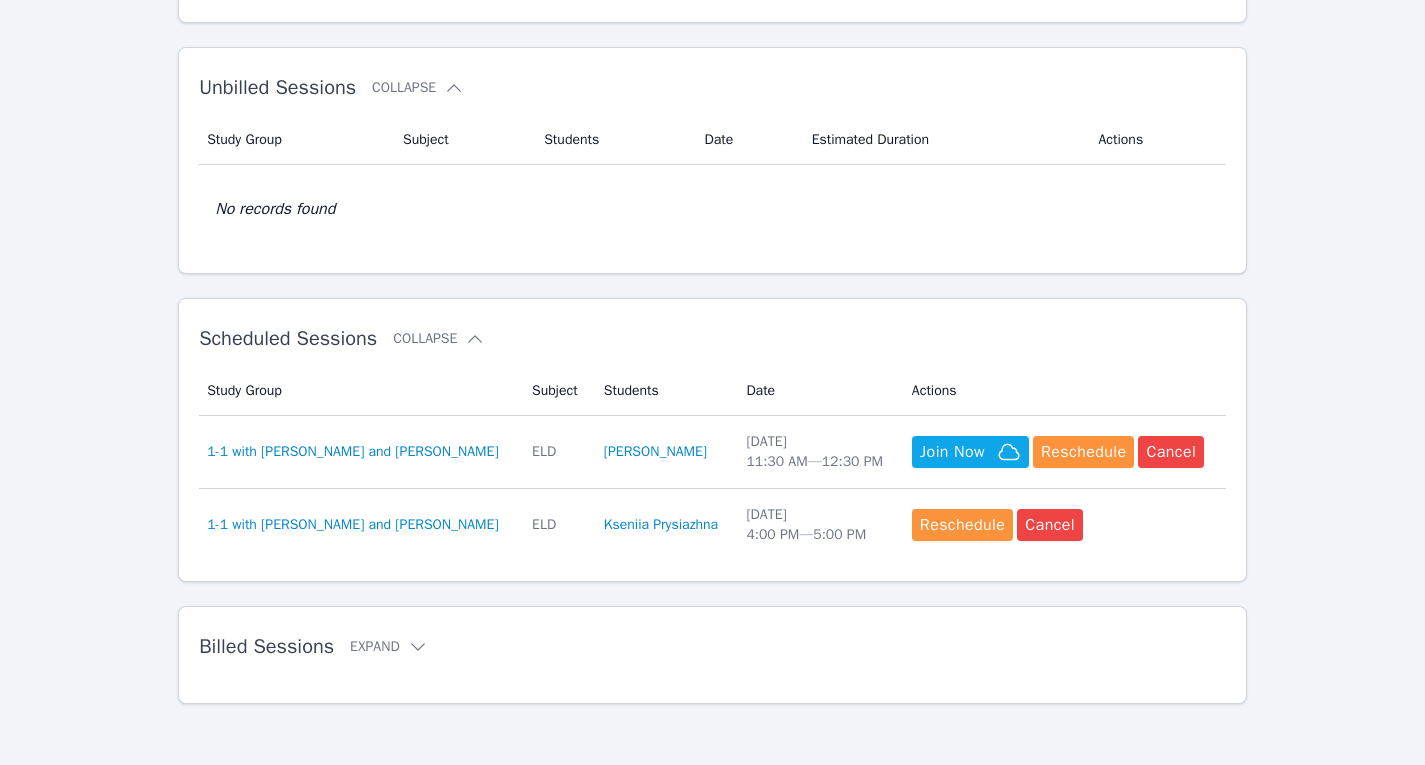 scroll, scrollTop: 343, scrollLeft: 0, axis: vertical 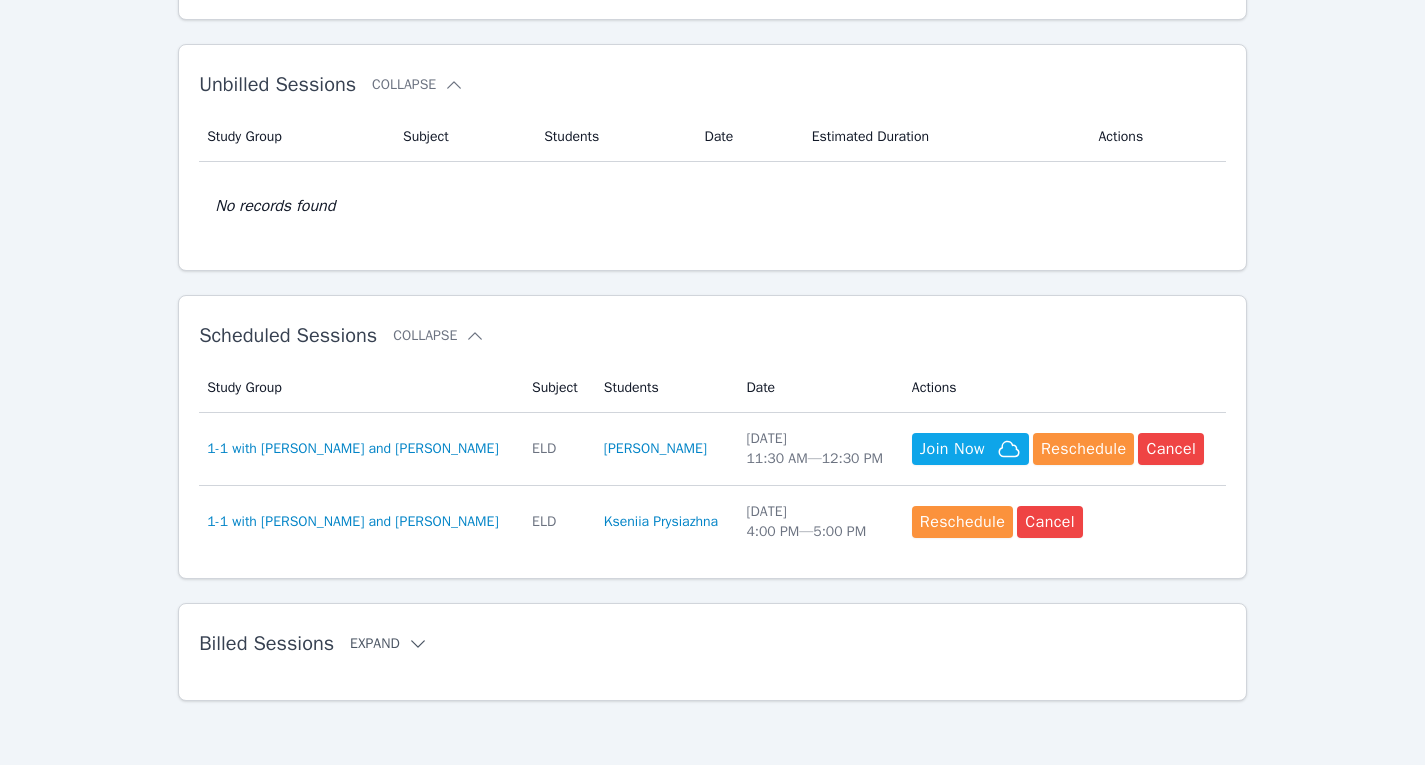 click on "Expand" at bounding box center [389, 644] 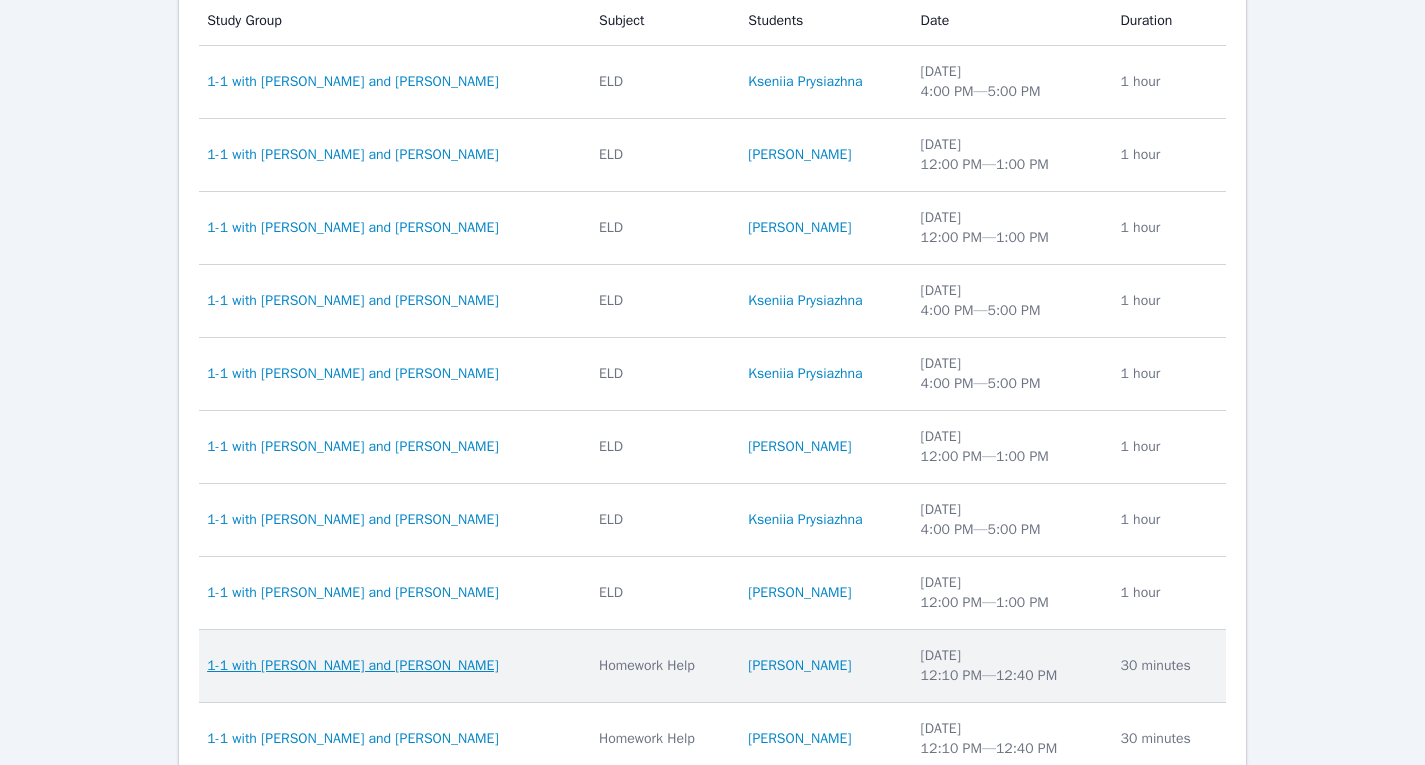 scroll, scrollTop: 987, scrollLeft: 0, axis: vertical 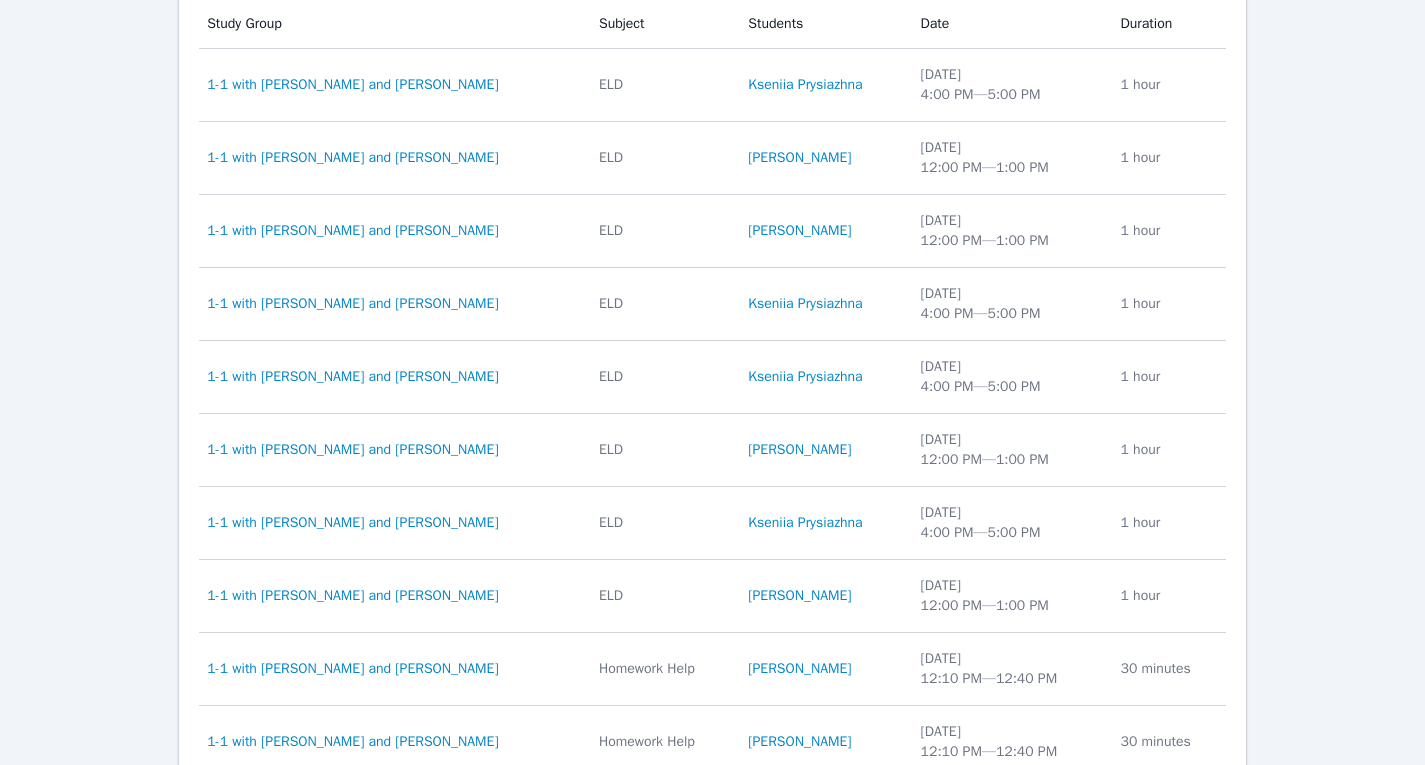 click on "Billed Sessions Collapse" at bounding box center [680, -28] 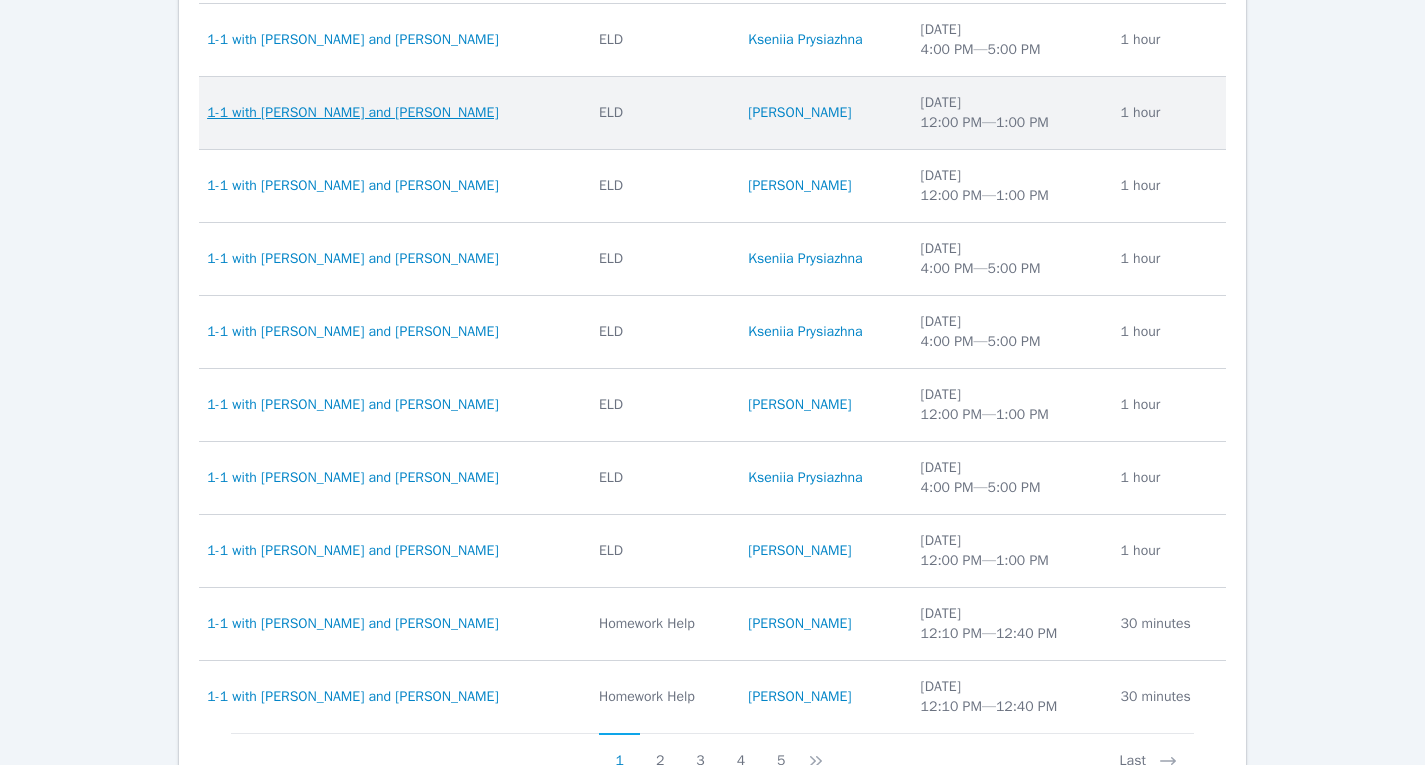 scroll, scrollTop: 1029, scrollLeft: 0, axis: vertical 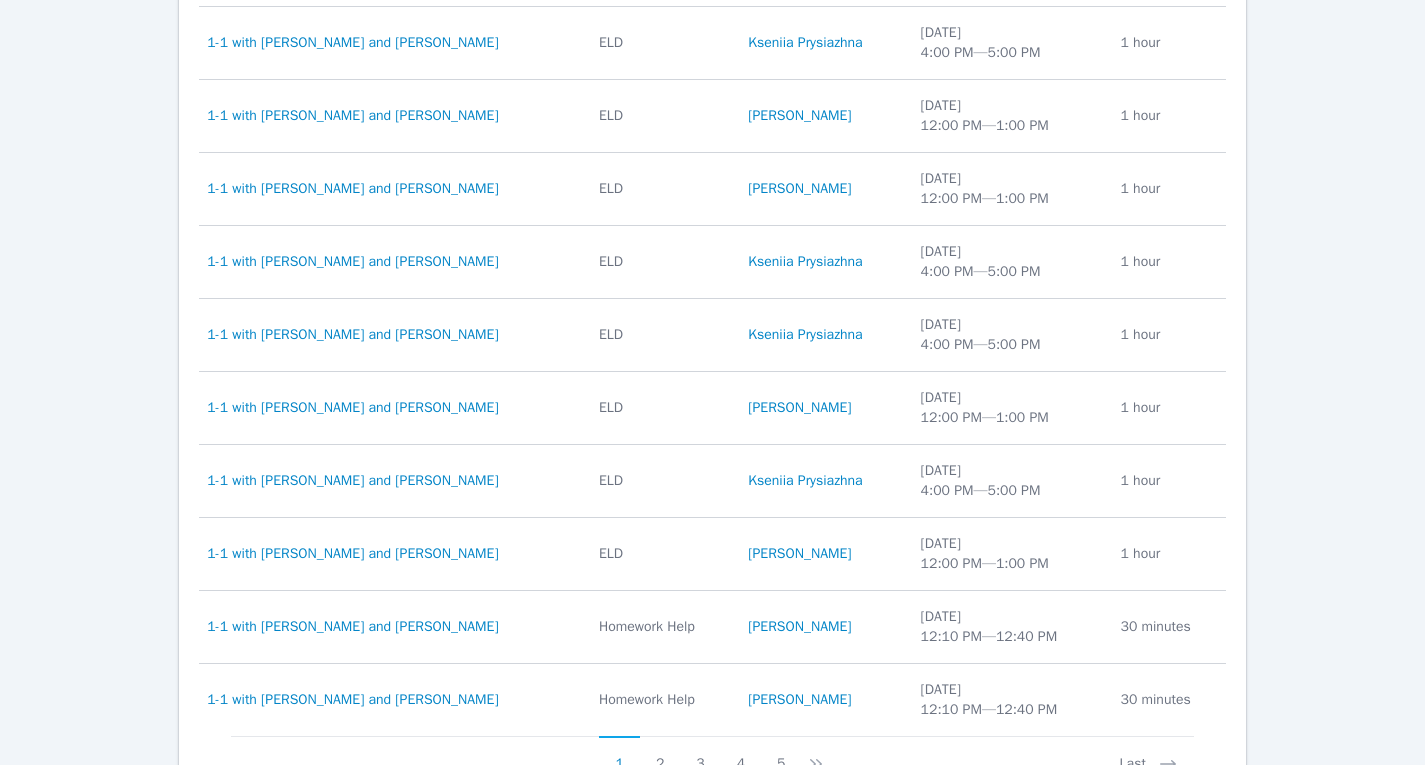 click on "Home Sessions Study Groups Students Messages Open user menu Konstantin Uzhinsky Open main menu Home Sessions Requested Sessions Collapse Study Group Subject Students Date Notes Actions No records found Unbilled Sessions Collapse Study Group Subject Students Date Estimated Duration Actions No records found Scheduled Sessions Collapse Study Group Subject Students Date Actions Study Group 1-1 with Kirill Strizhov and Konstantin Uzhinsky Subject ELD Students Kirill Strizhov Date Mon Jul 21 11:30 AM — 12:30 PM Actions Hidden Join Now Reschedule Cancel Study Group 1-1 with Kseniia Prysiazhna and Konstantin Uzhinsky Subject ELD Students Kseniia Prysiazhna Date Mon Jul 21 4:00 PM — 5:00 PM Actions Reschedule Cancel Billed Sessions Collapse Study Group Subject Students Date Duration Study Group 1-1 with Kseniia Prysiazhna and Konstantin Uzhinsky Subject ELD Students Kseniia Prysiazhna Date Fri Jul 18 4:00 PM — 5:00 PM Duration 1 hour Study Group 1-1 with Kirill Strizhov and Konstantin Uzhinsky Subject ELD Date 1" at bounding box center (712, -85) 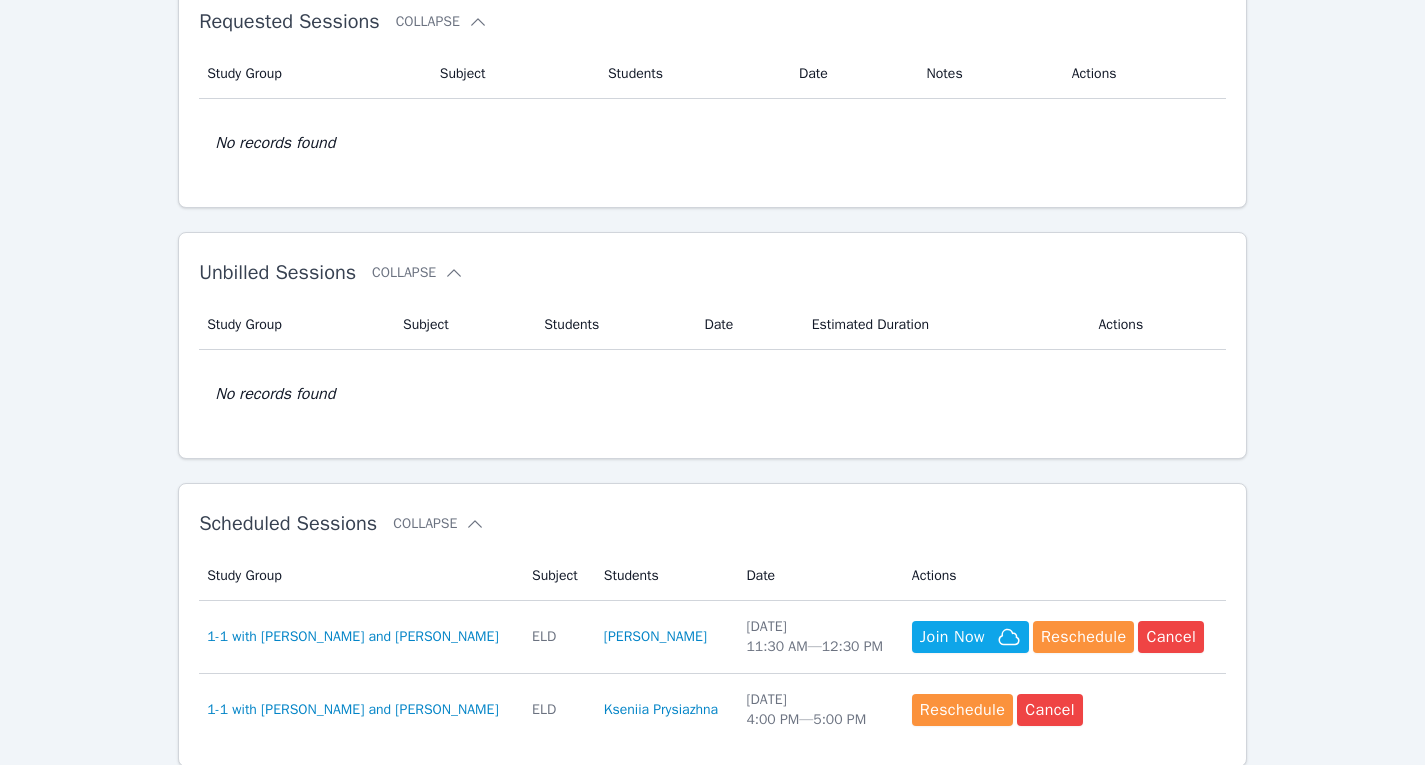 scroll, scrollTop: 0, scrollLeft: 0, axis: both 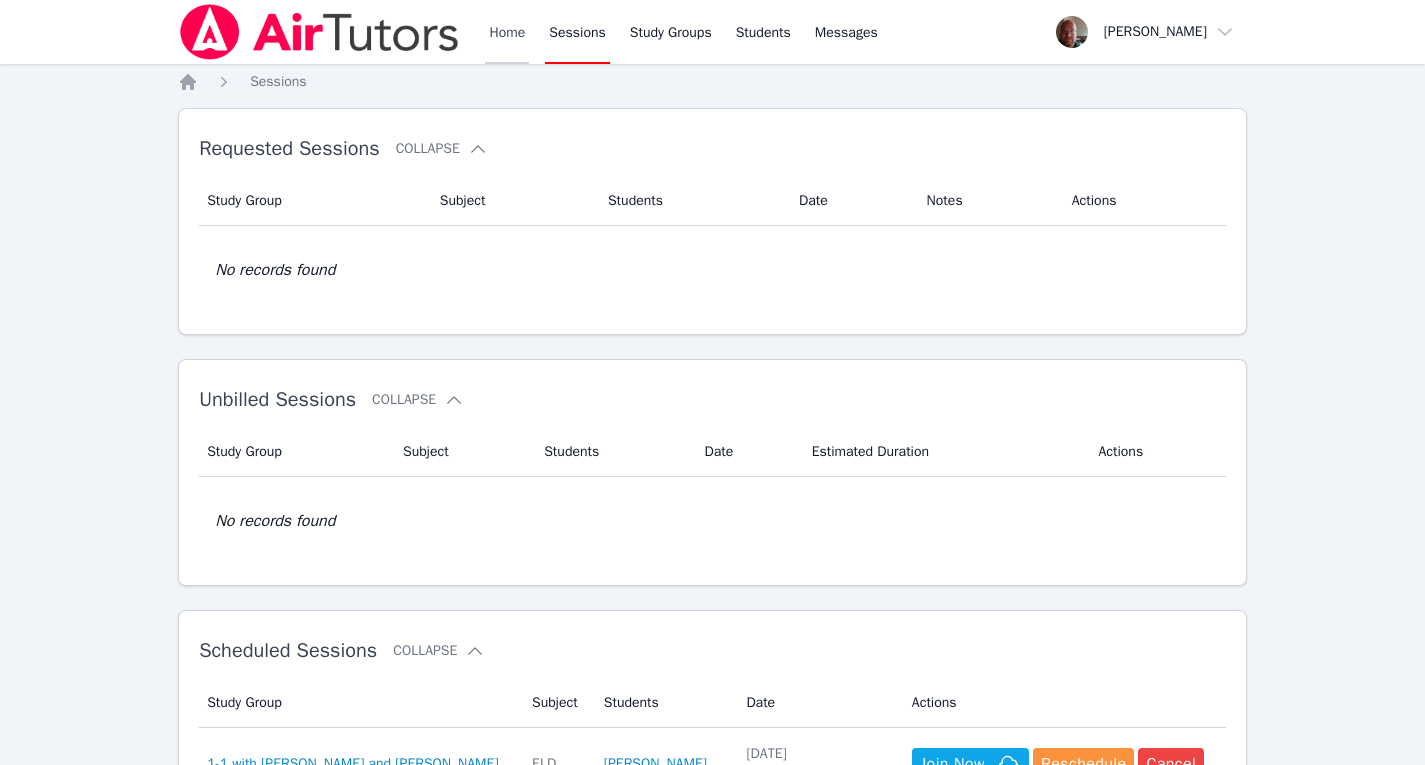 click on "Home" at bounding box center (507, 32) 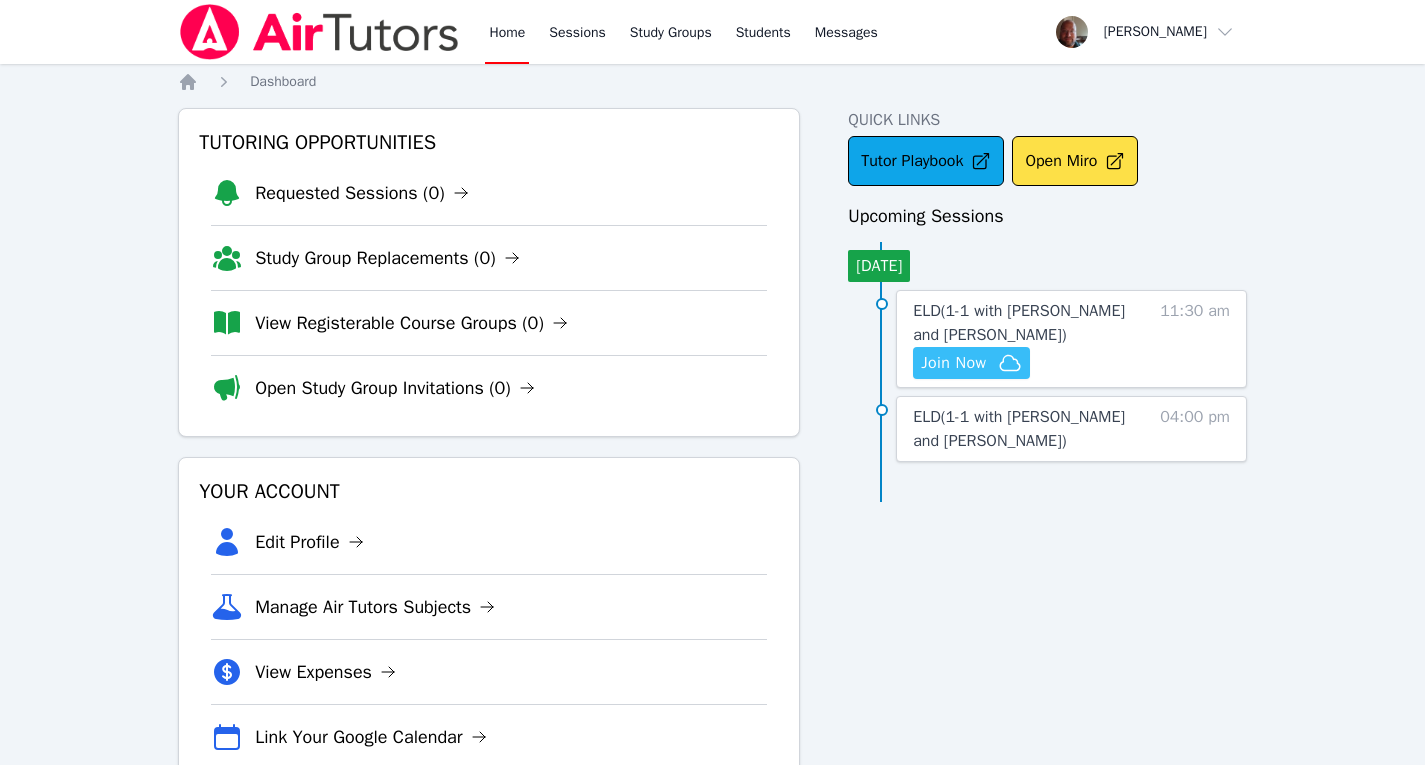 click on "Join Now" at bounding box center [953, 363] 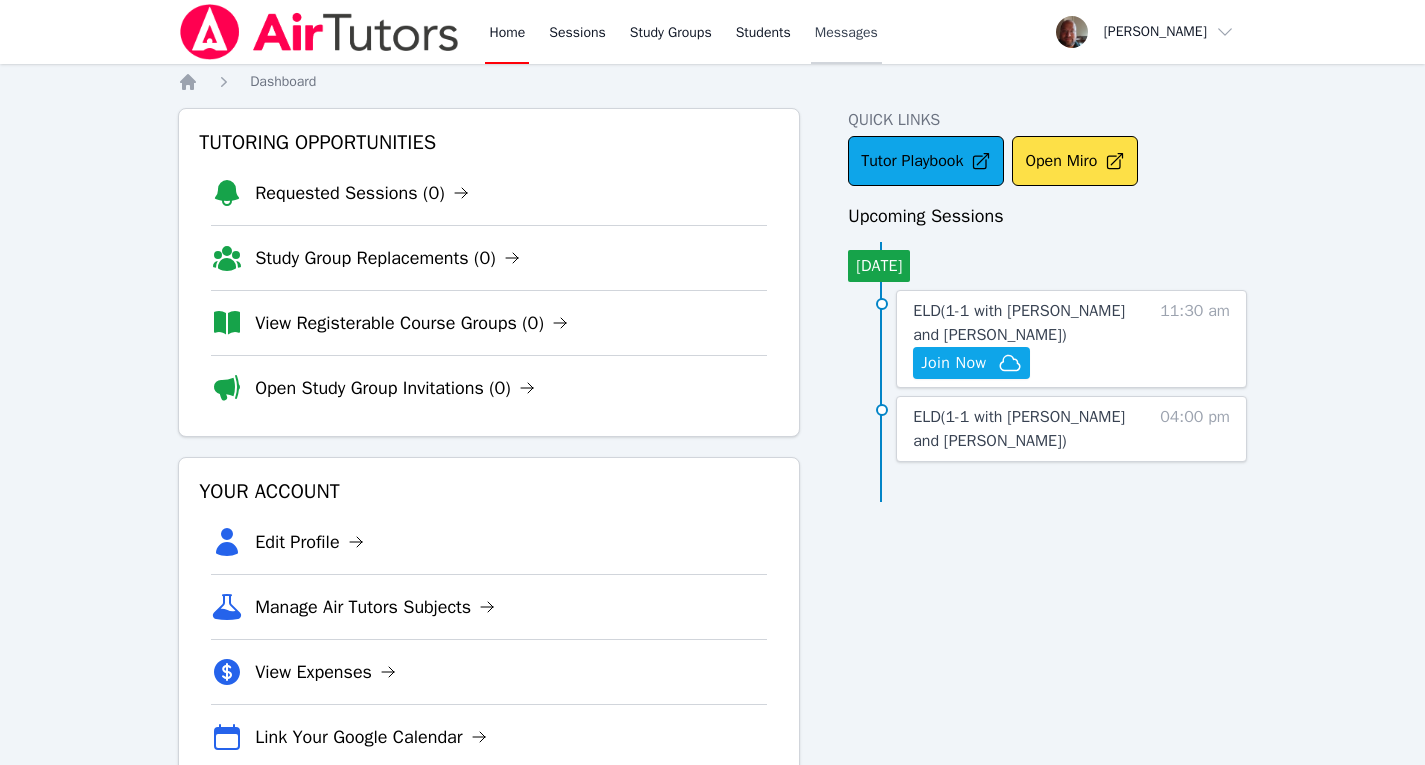 click on "Messages" at bounding box center [846, 33] 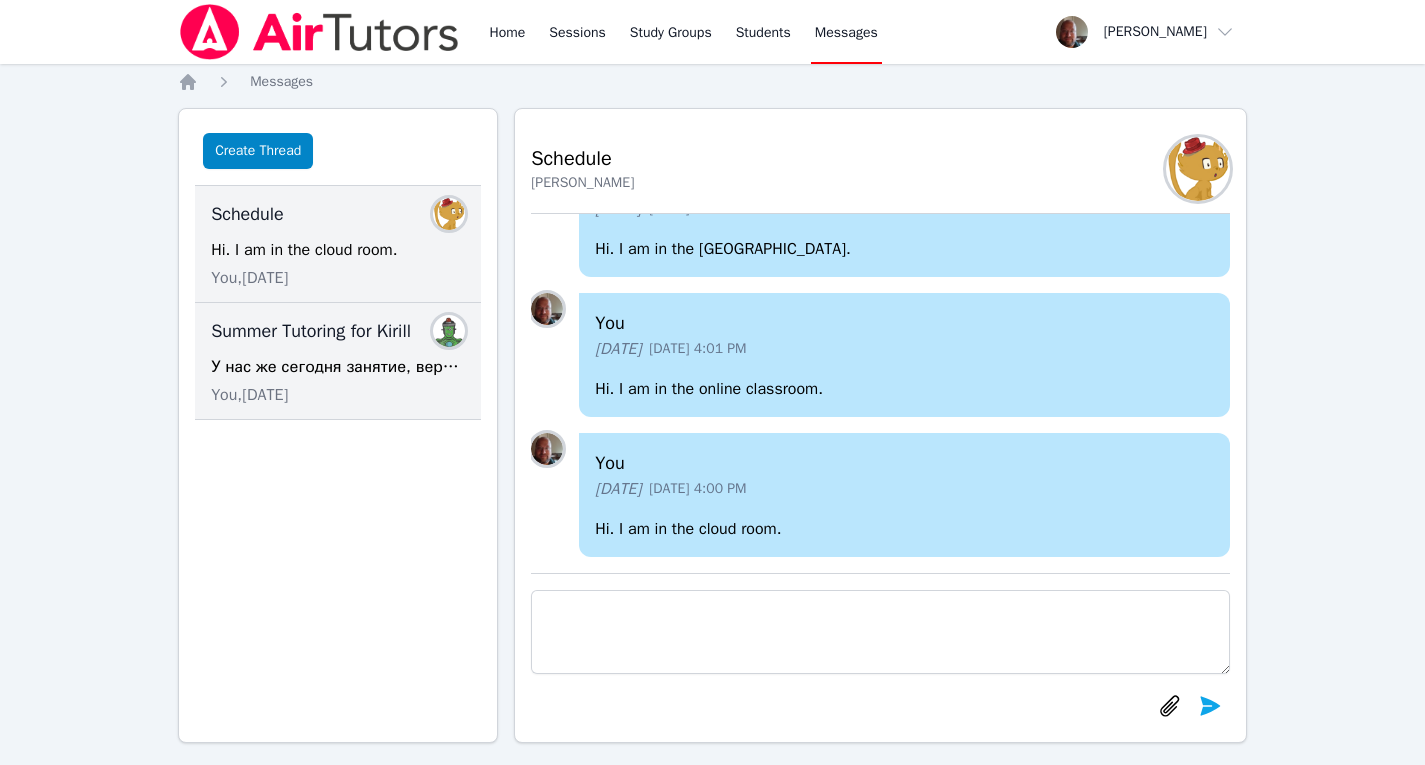 click on "У нас же сегодня занятие, верно?" at bounding box center (338, 367) 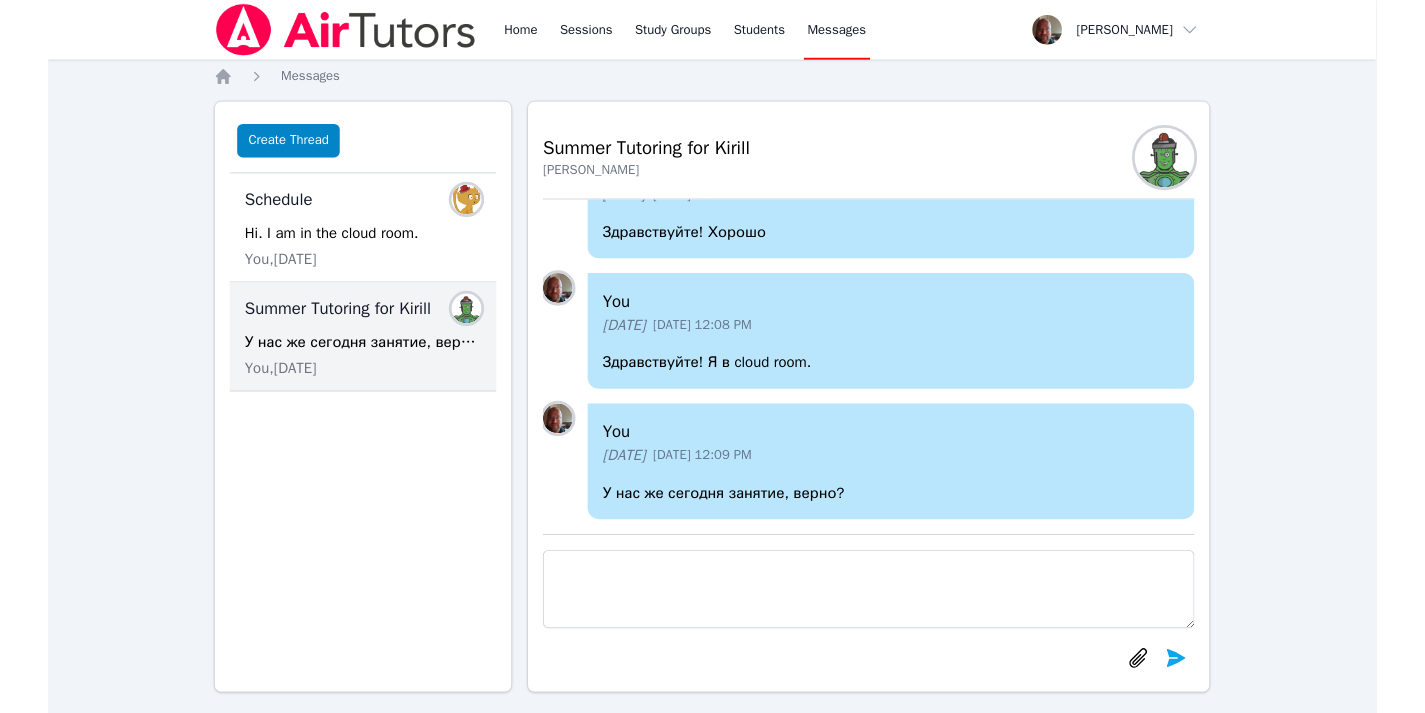 scroll, scrollTop: 18, scrollLeft: 0, axis: vertical 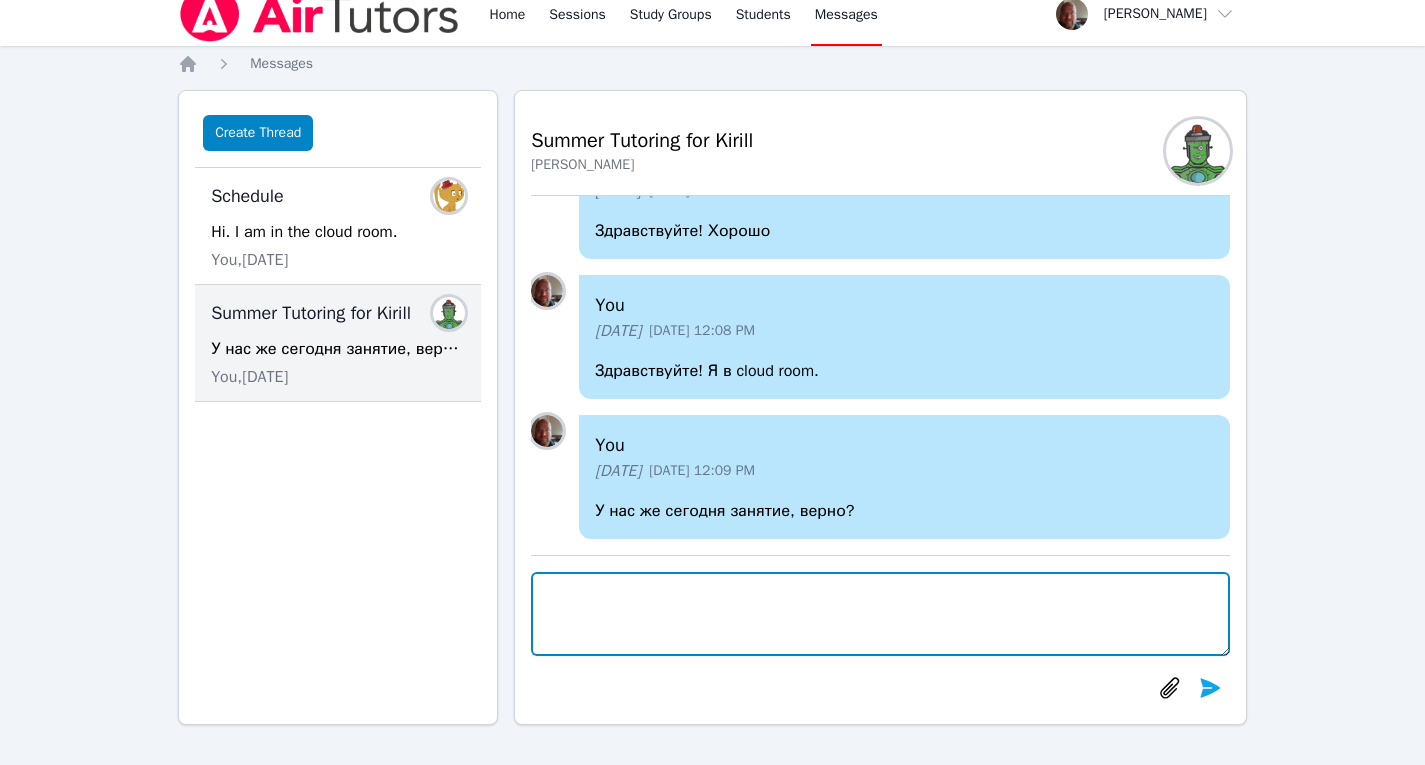 click at bounding box center [880, 614] 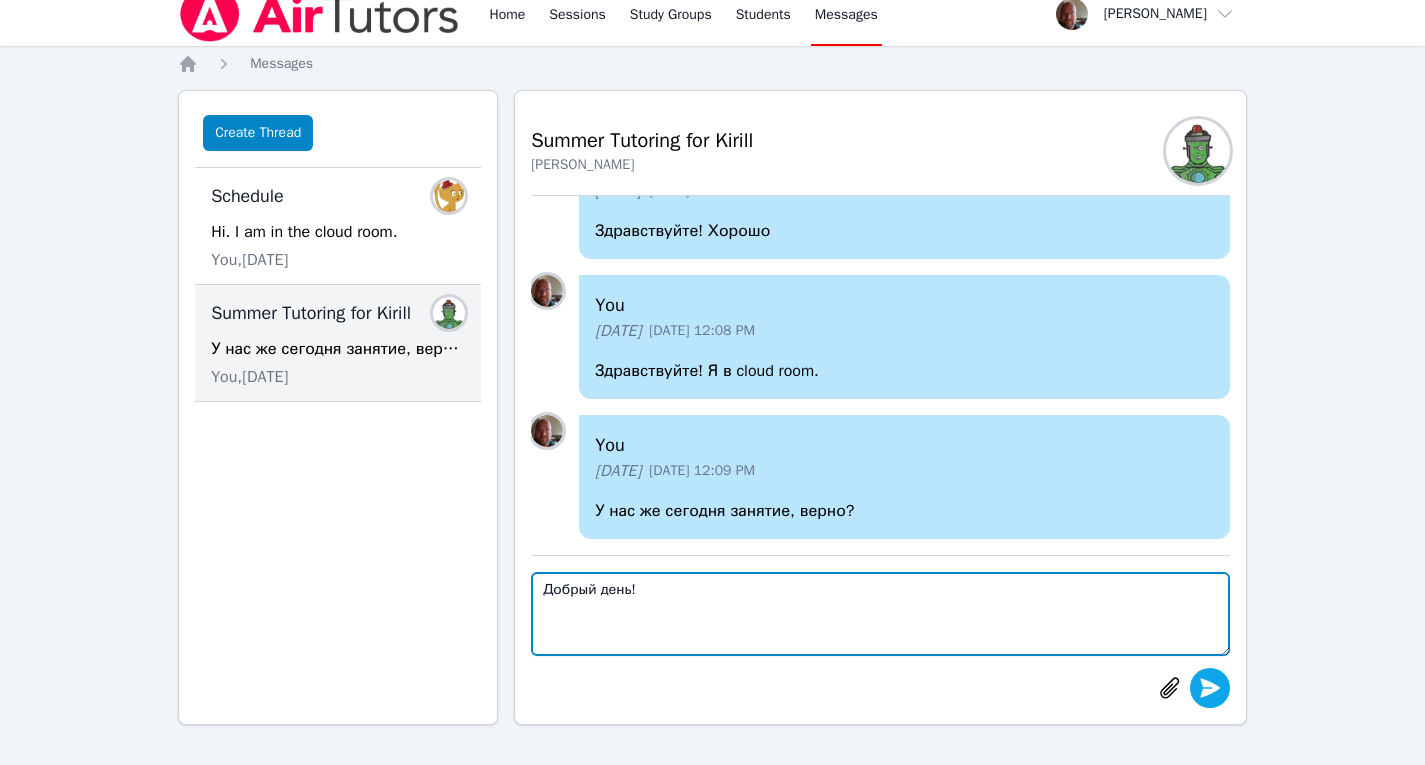 type on "Добрый день!" 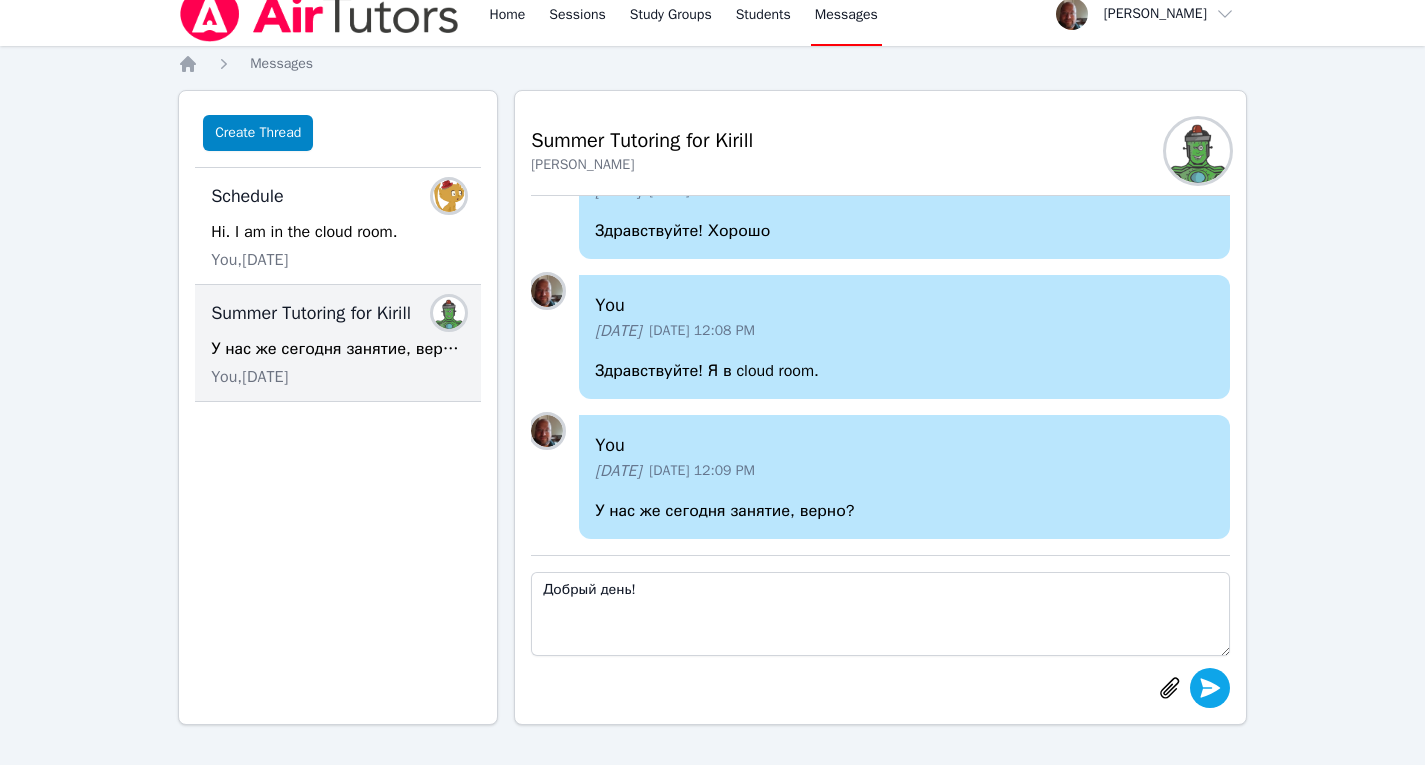 click 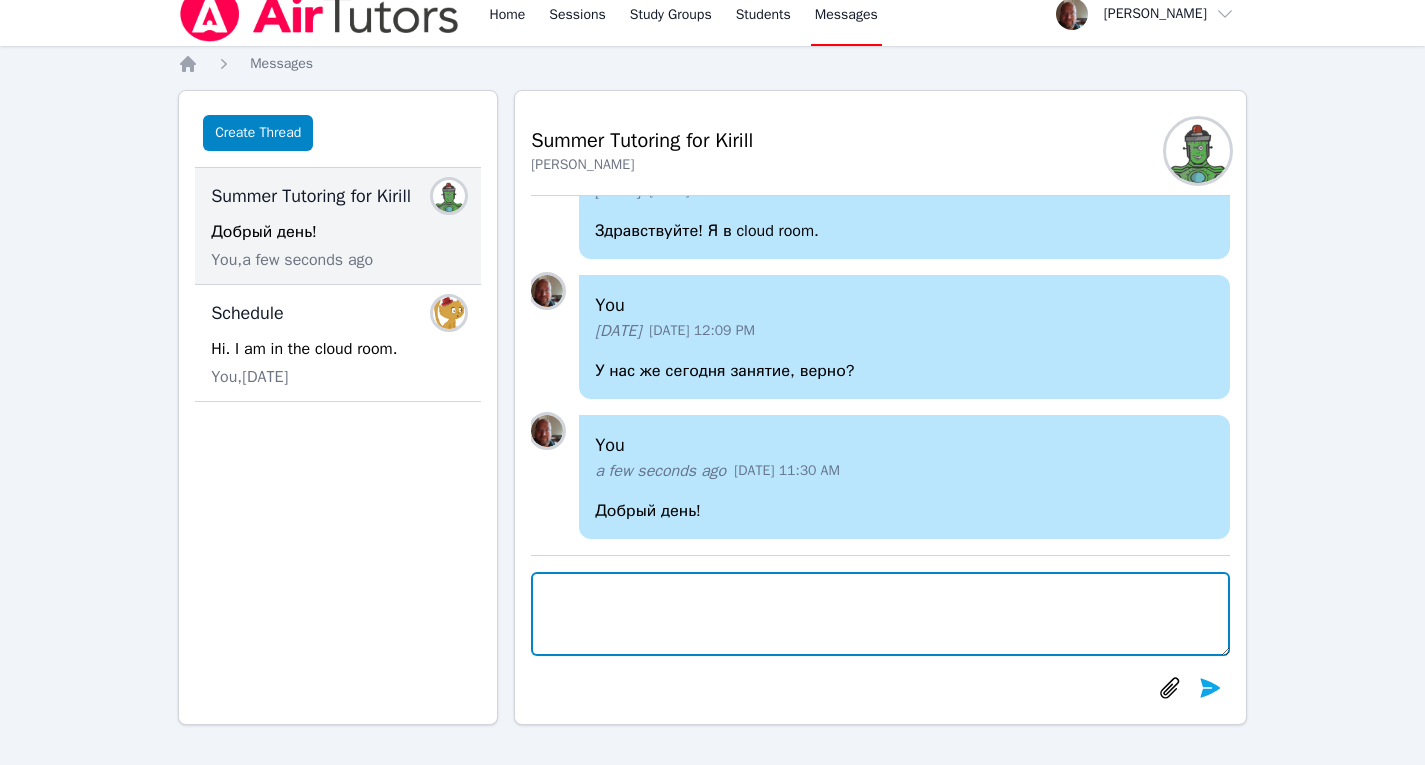click at bounding box center [880, 614] 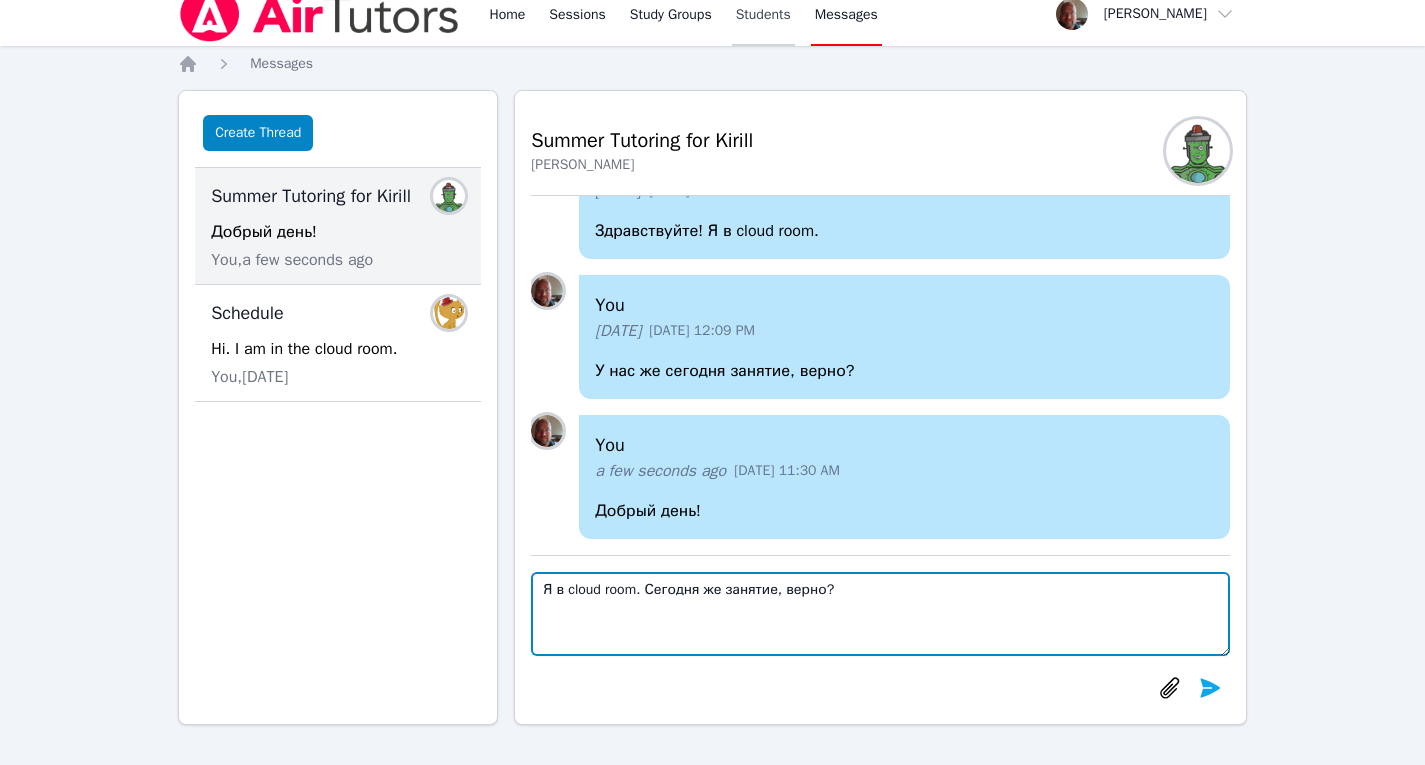 type on "Я в cloud room. Сегодня же занятие, верно?" 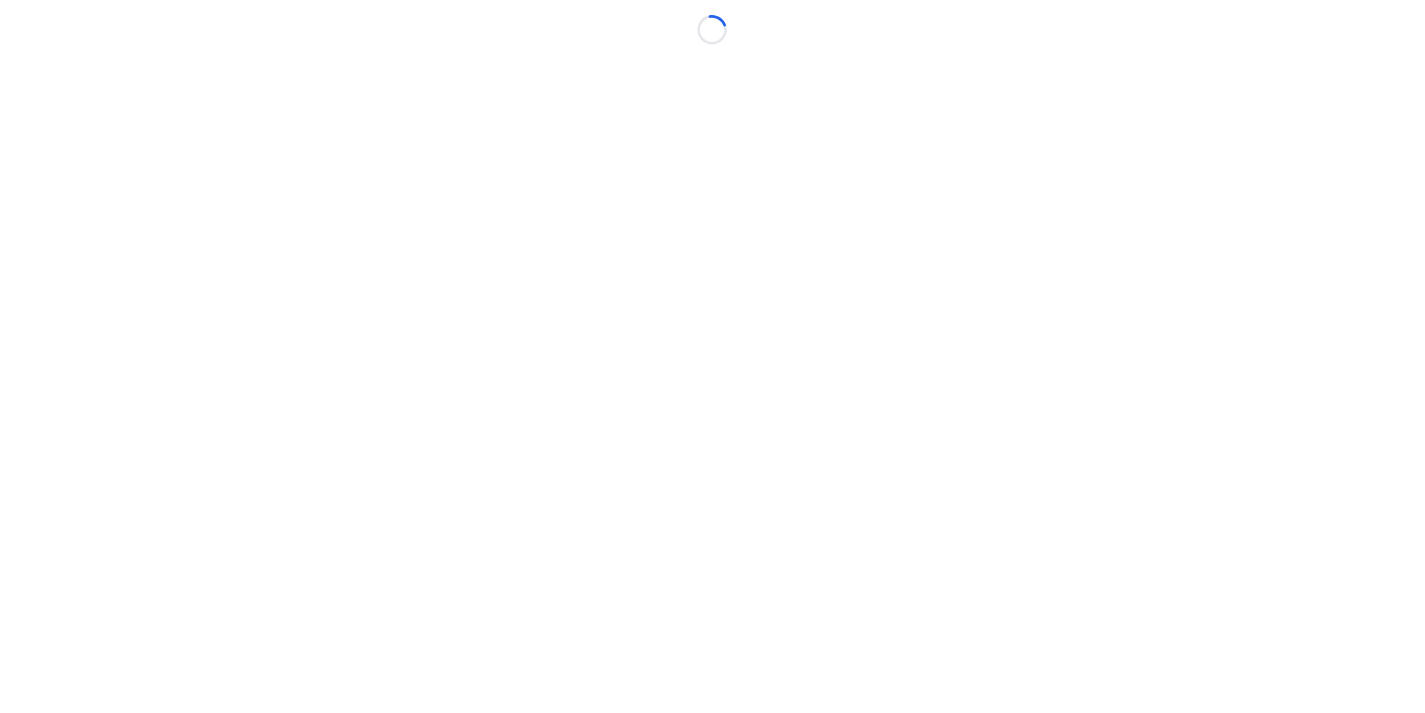 scroll, scrollTop: 0, scrollLeft: 0, axis: both 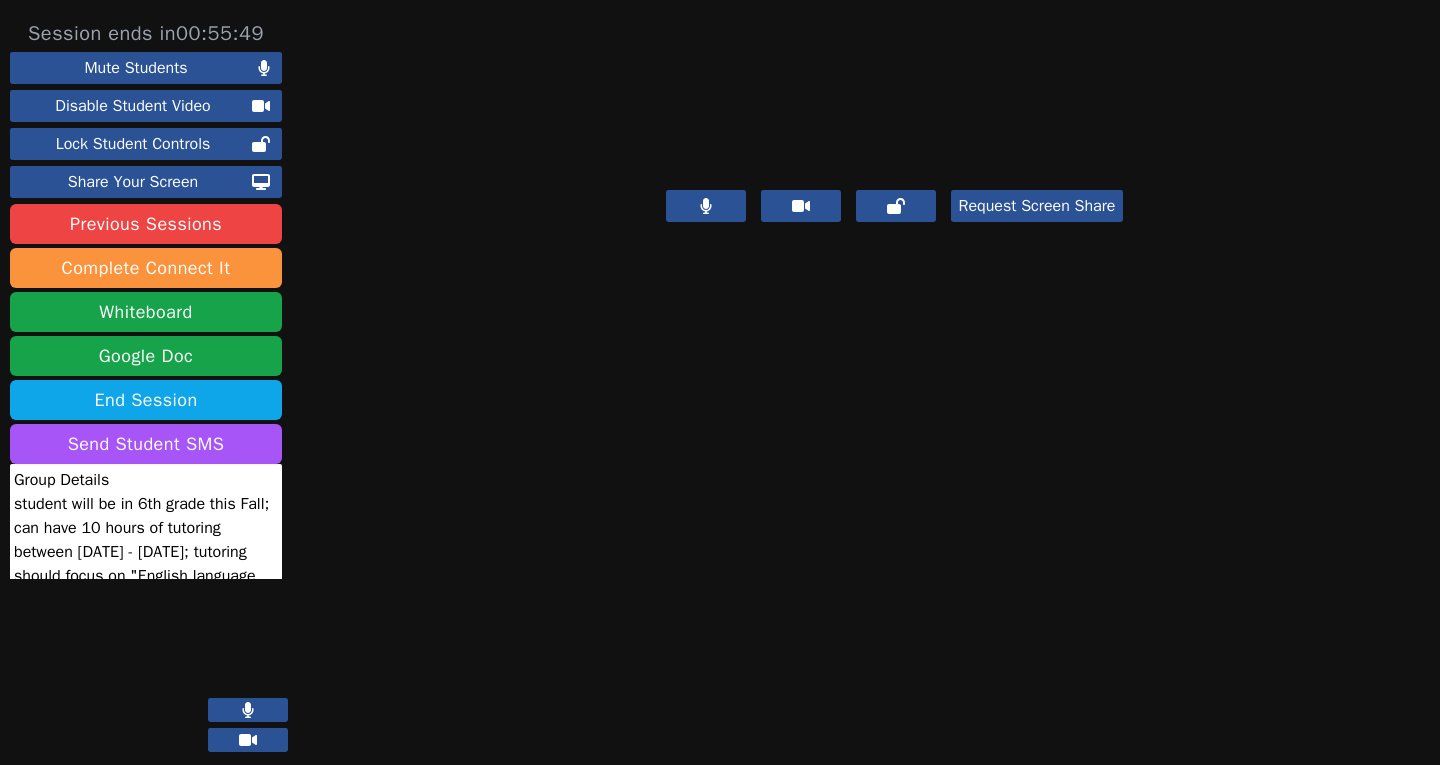 click on "Request Screen Share" at bounding box center (887, 392) 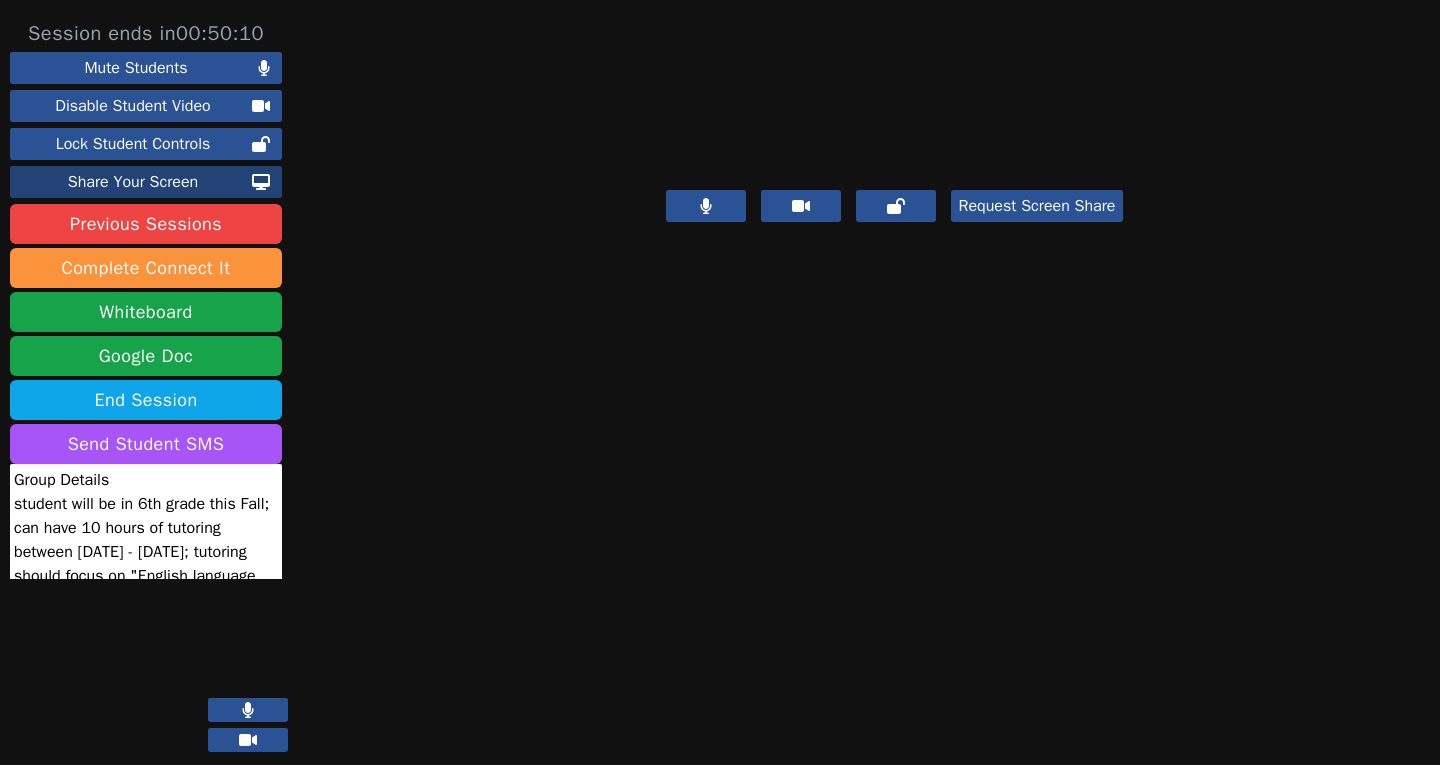 click on "Share Your Screen" at bounding box center [133, 182] 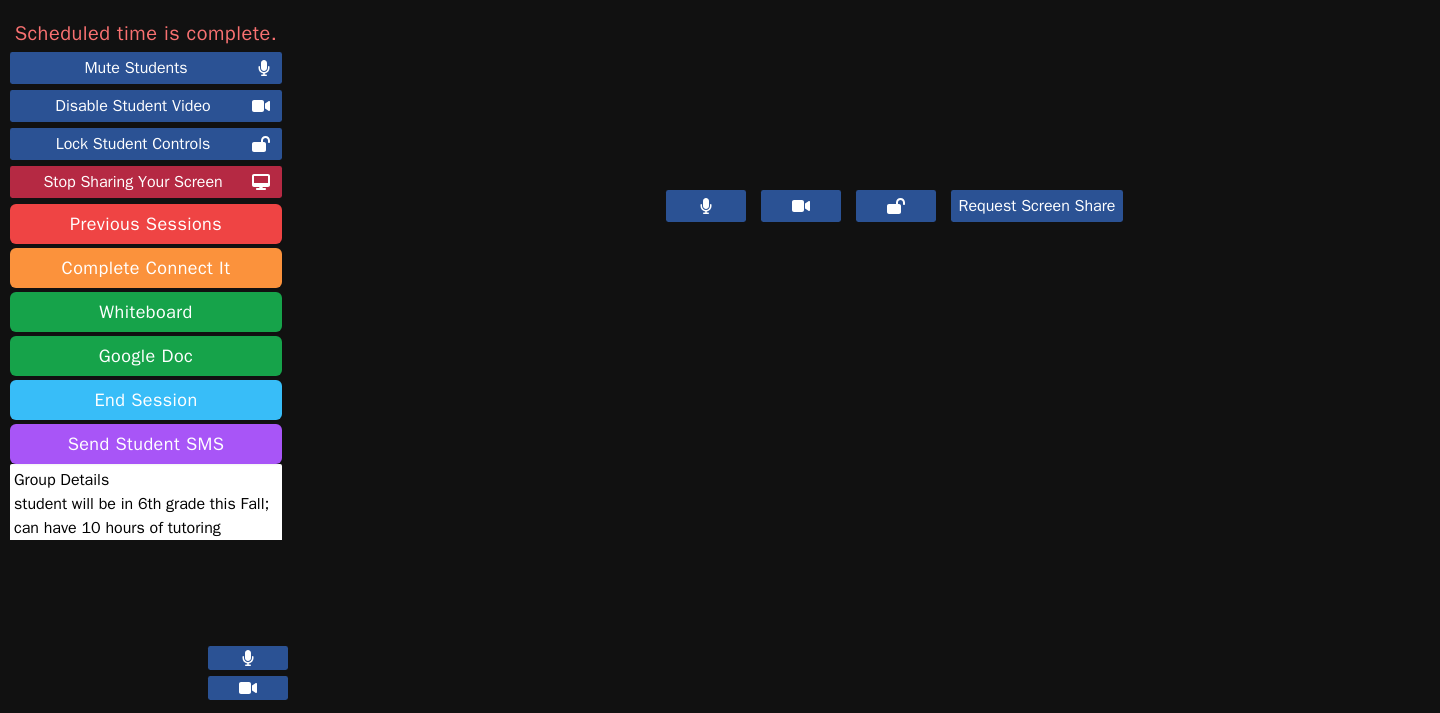 click on "End Session" at bounding box center [146, 400] 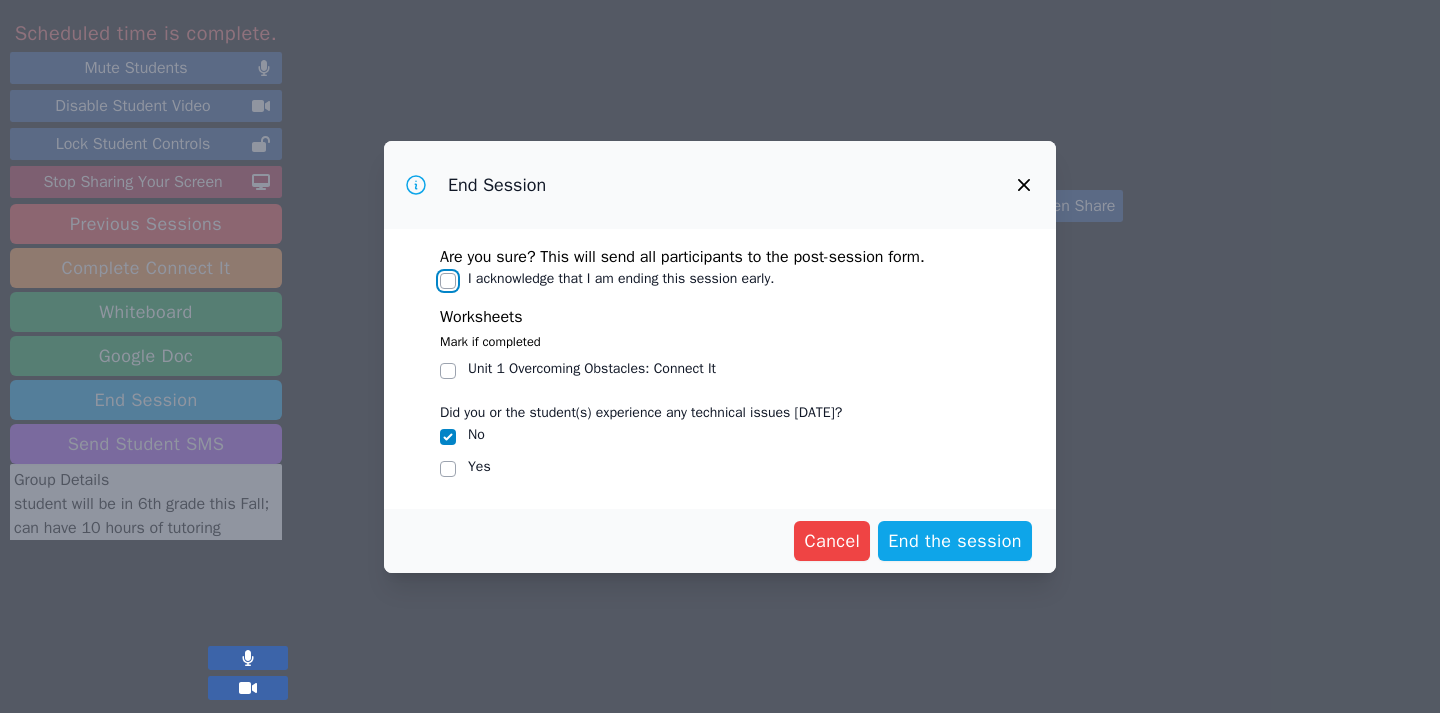 click on "I acknowledge that I am ending this session early." at bounding box center (448, 281) 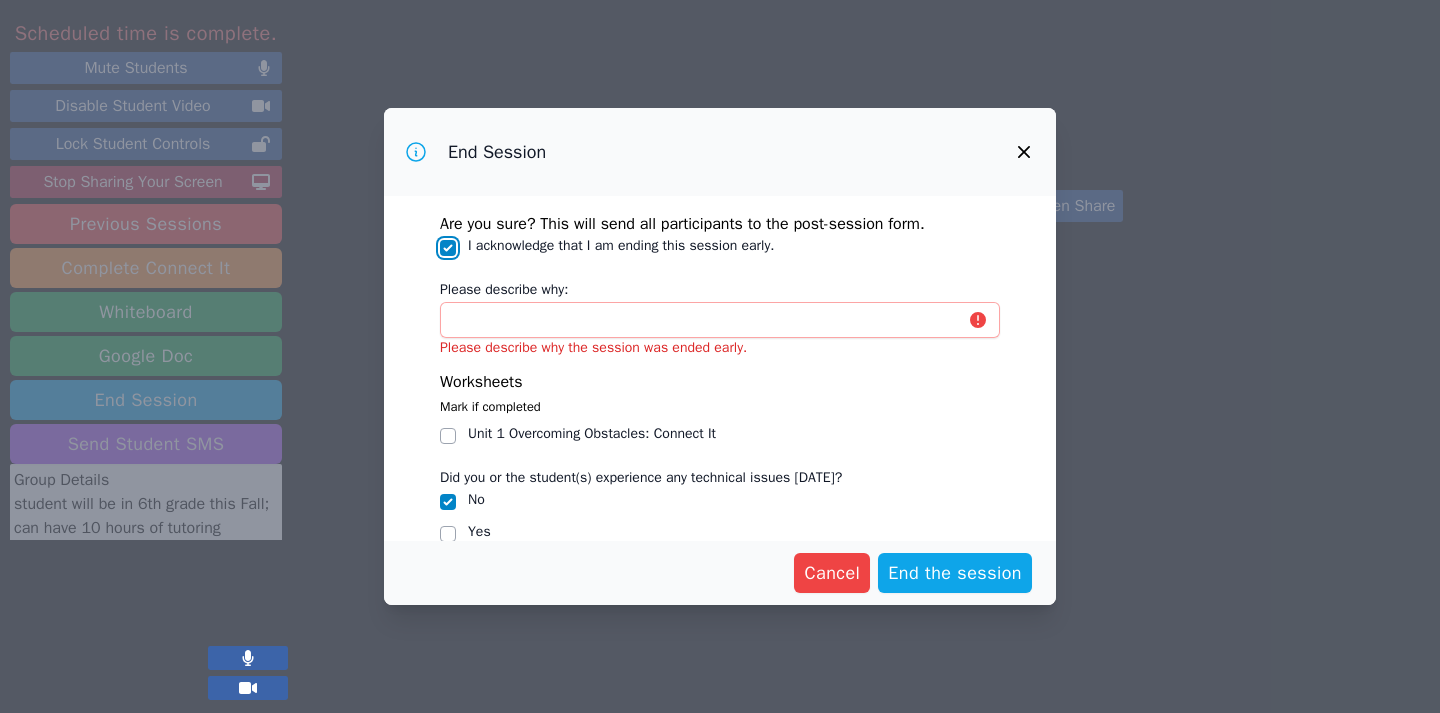 click on "I acknowledge that I am ending this session early." at bounding box center [448, 248] 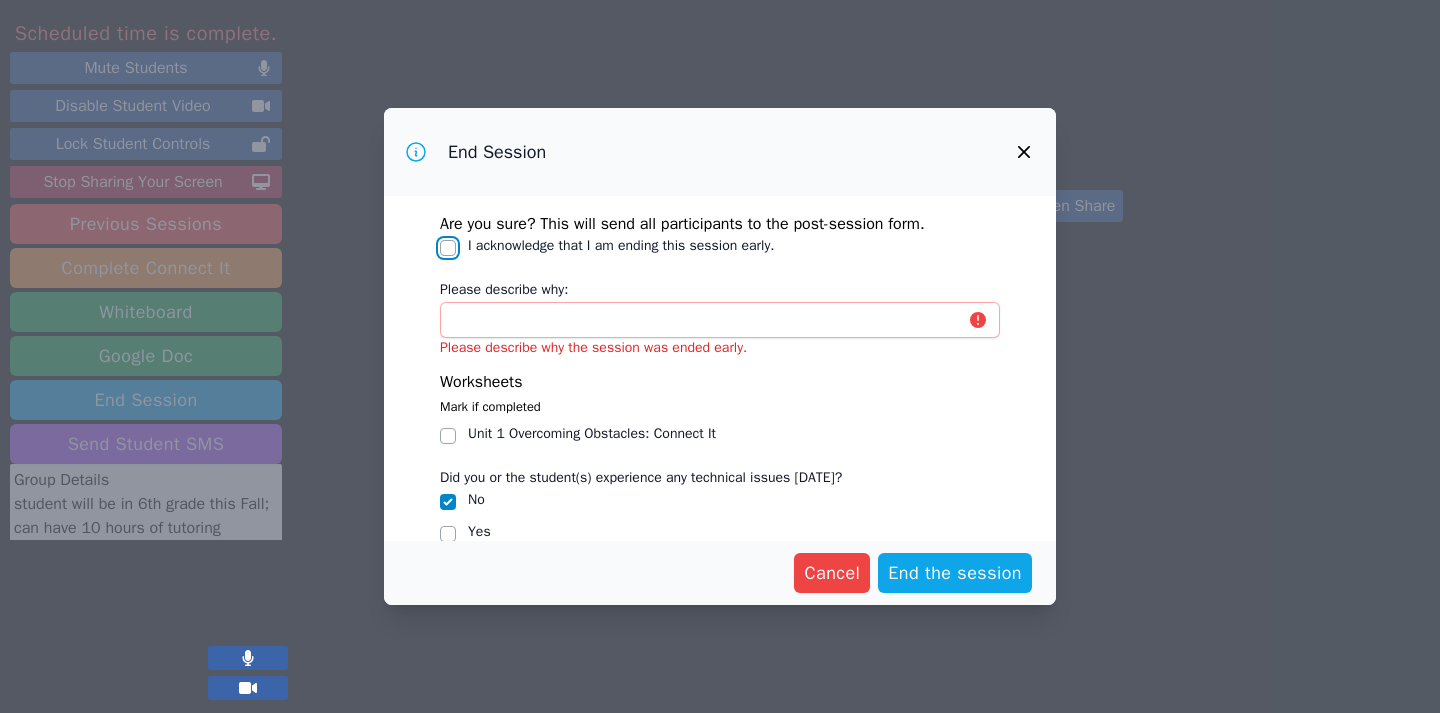 checkbox on "false" 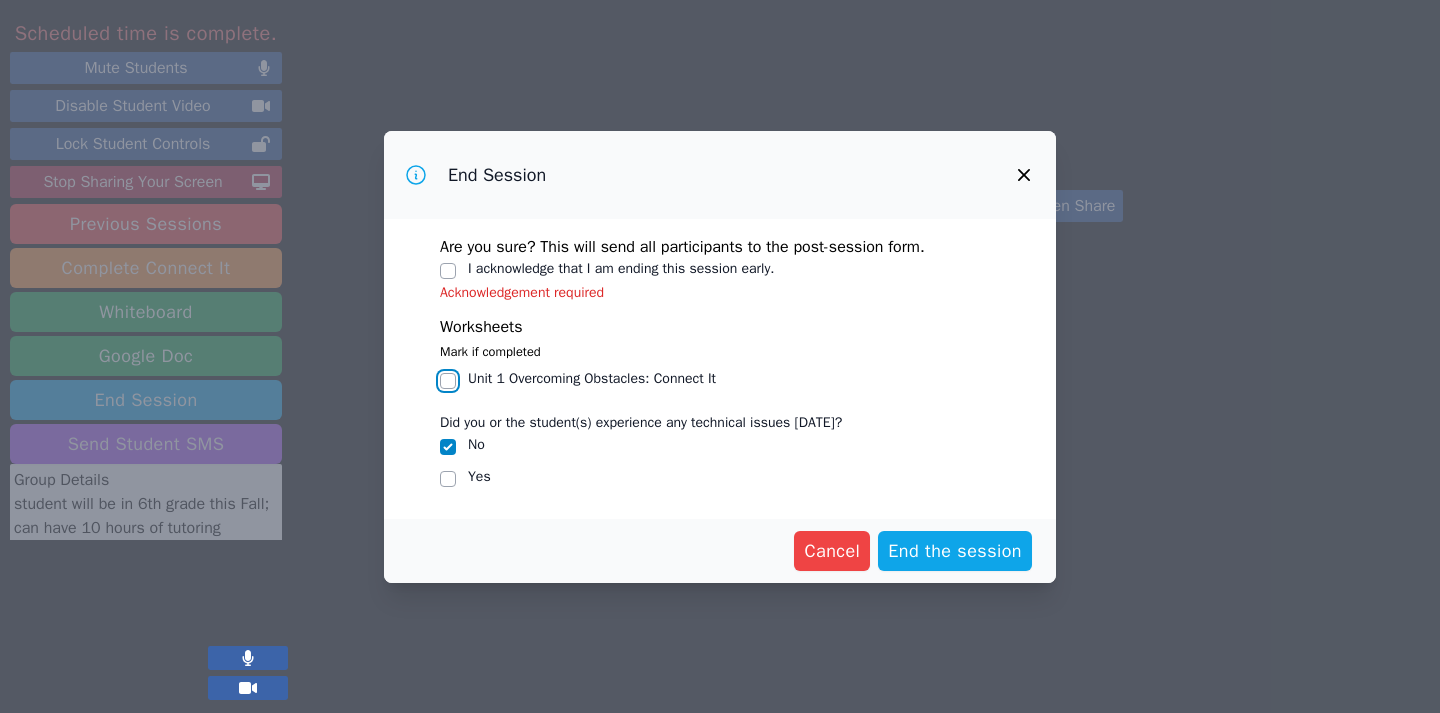 click on "Unit 1 Overcoming Obstacles :   Connect It" at bounding box center [448, 381] 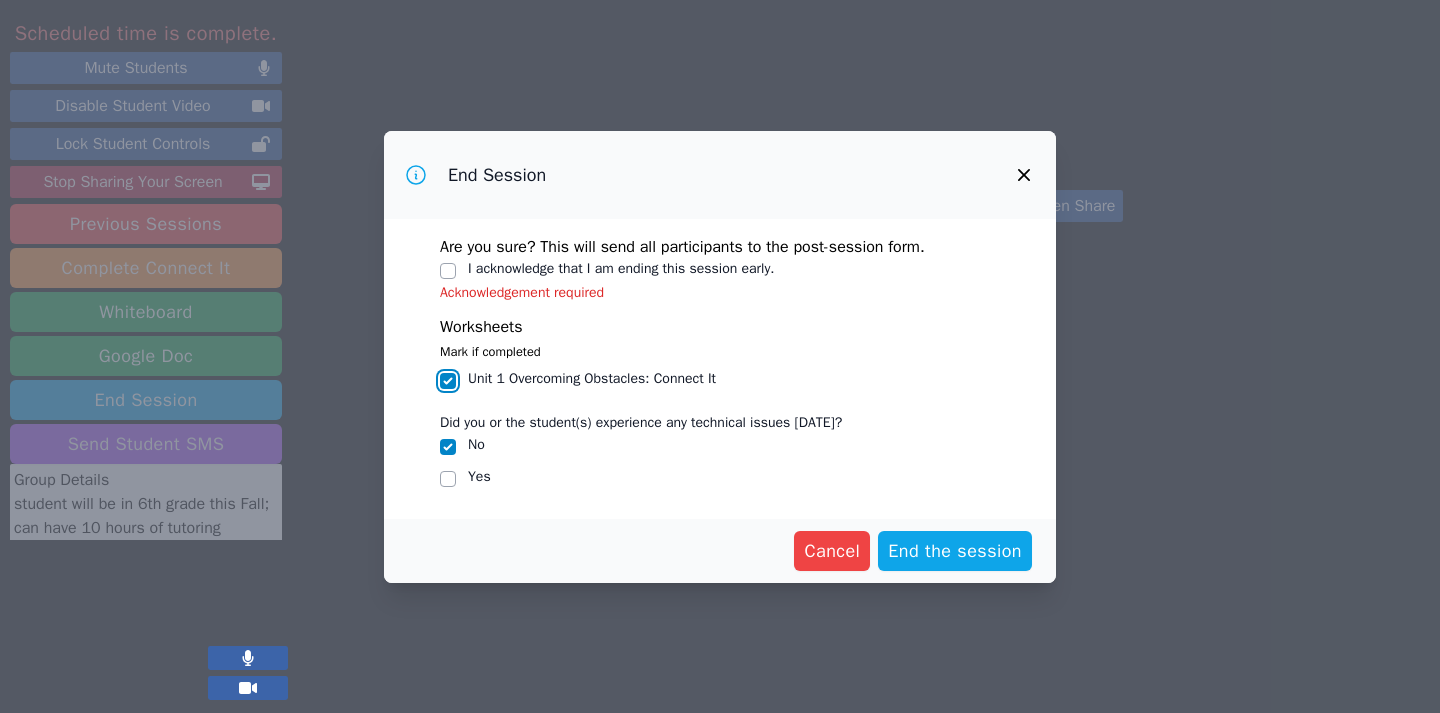checkbox on "true" 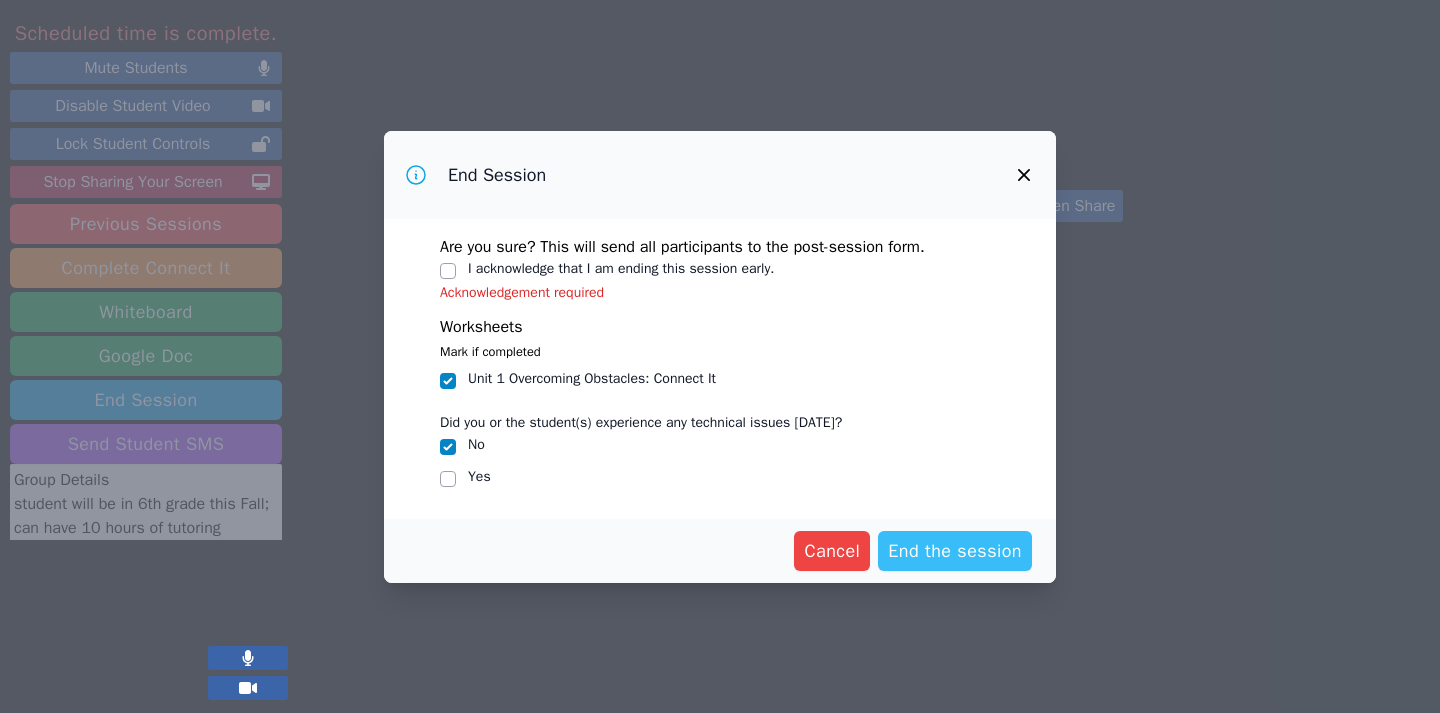 click on "End the session" at bounding box center (955, 551) 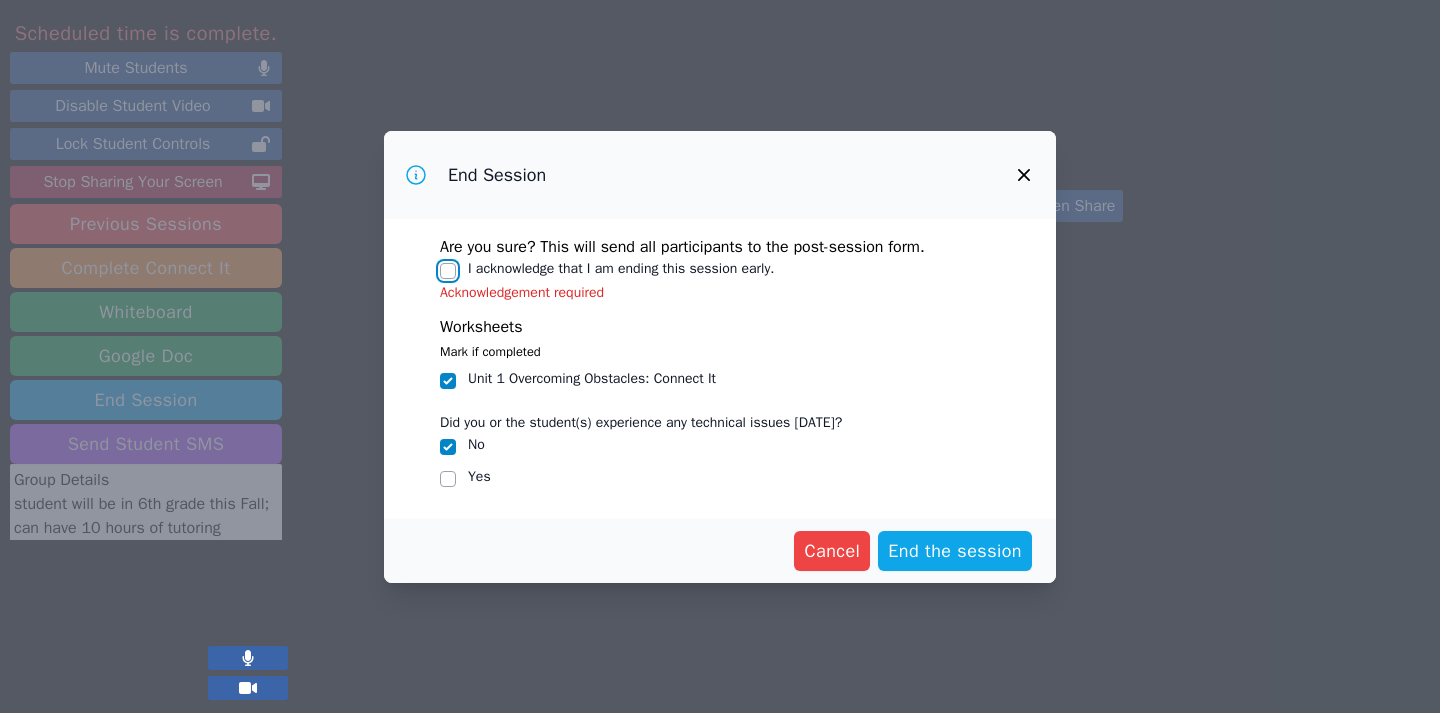 click on "I acknowledge that I am ending this session early." at bounding box center (448, 271) 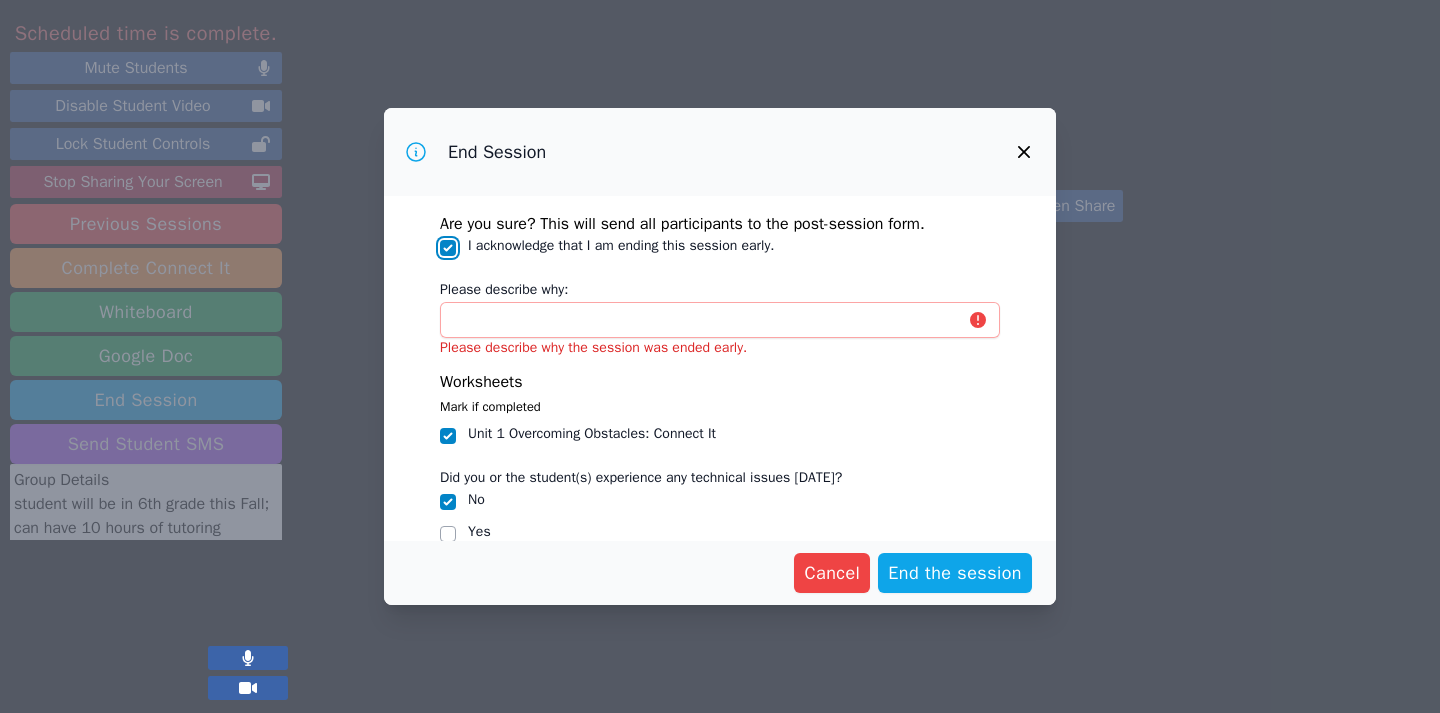 click on "I acknowledge that I am ending this session early." at bounding box center (448, 248) 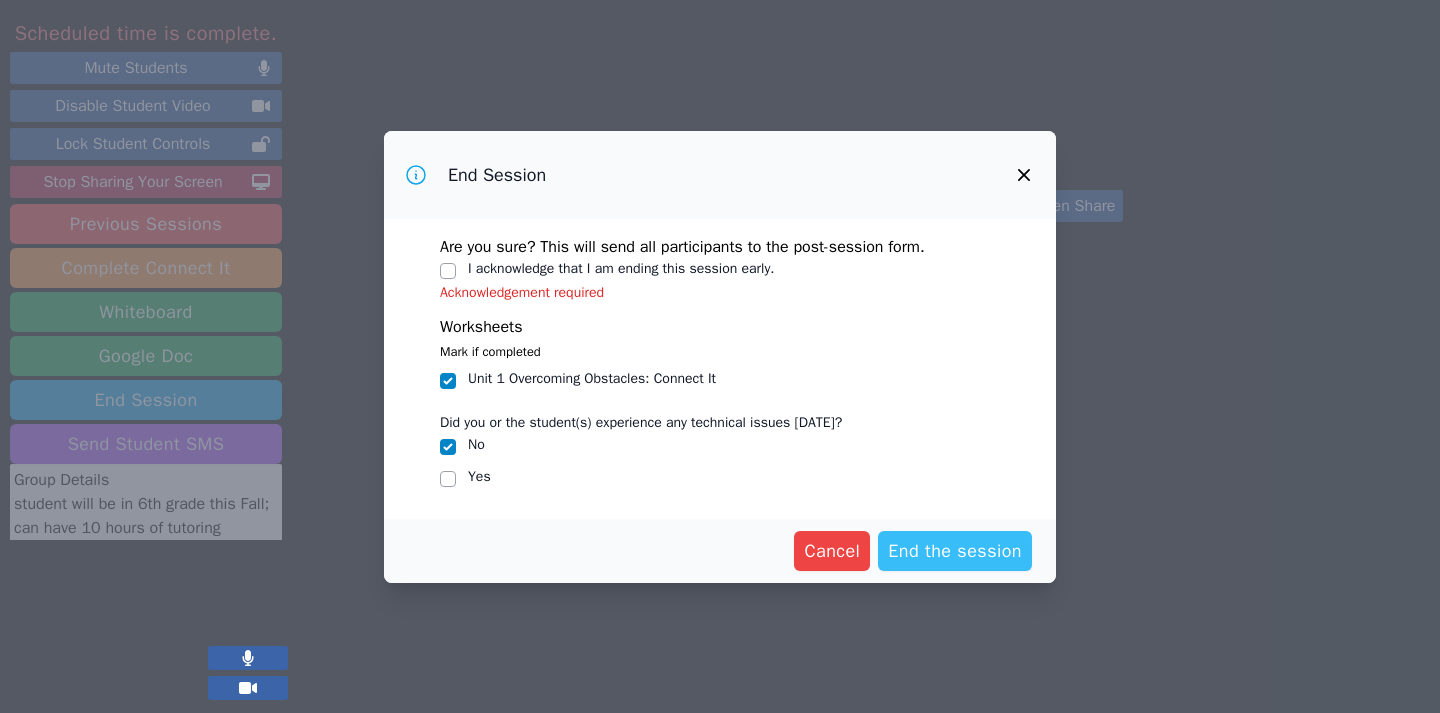 click on "End the session" at bounding box center (955, 551) 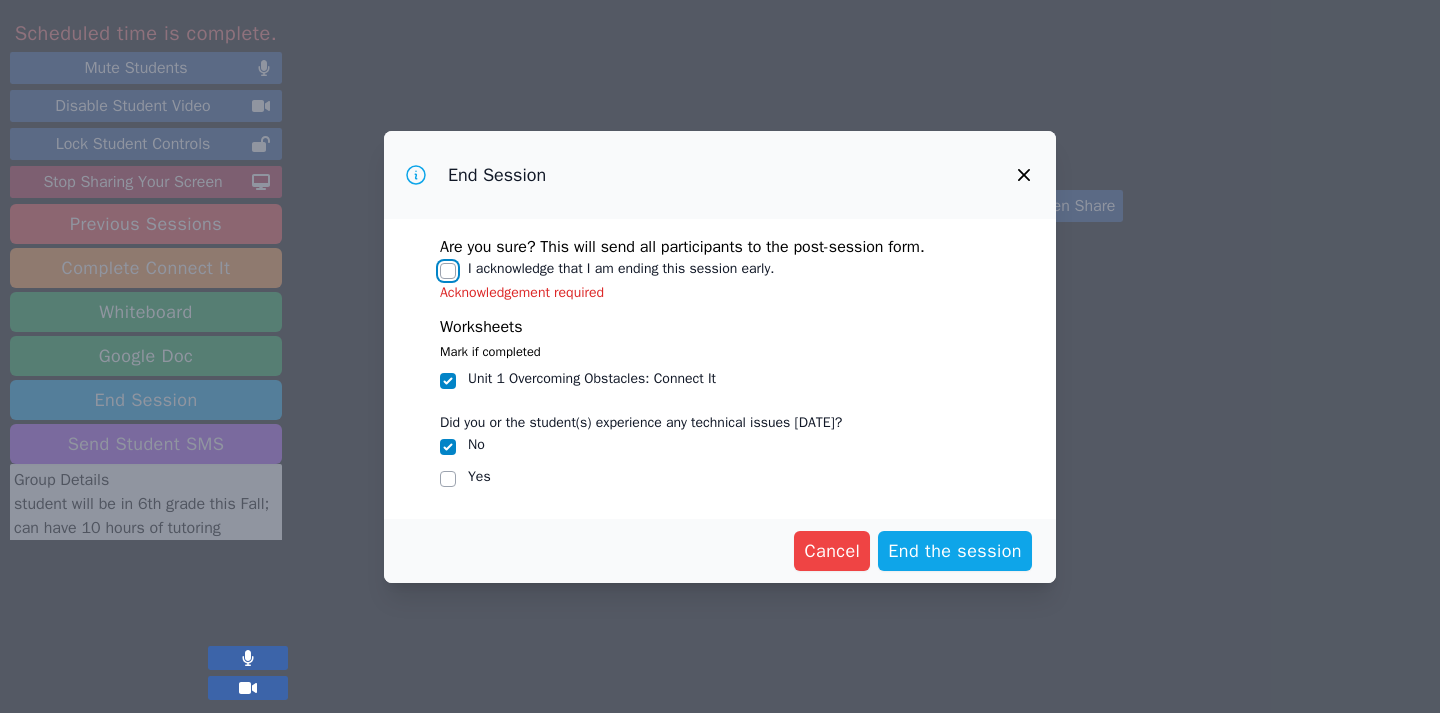 click on "I acknowledge that I am ending this session early." at bounding box center [448, 271] 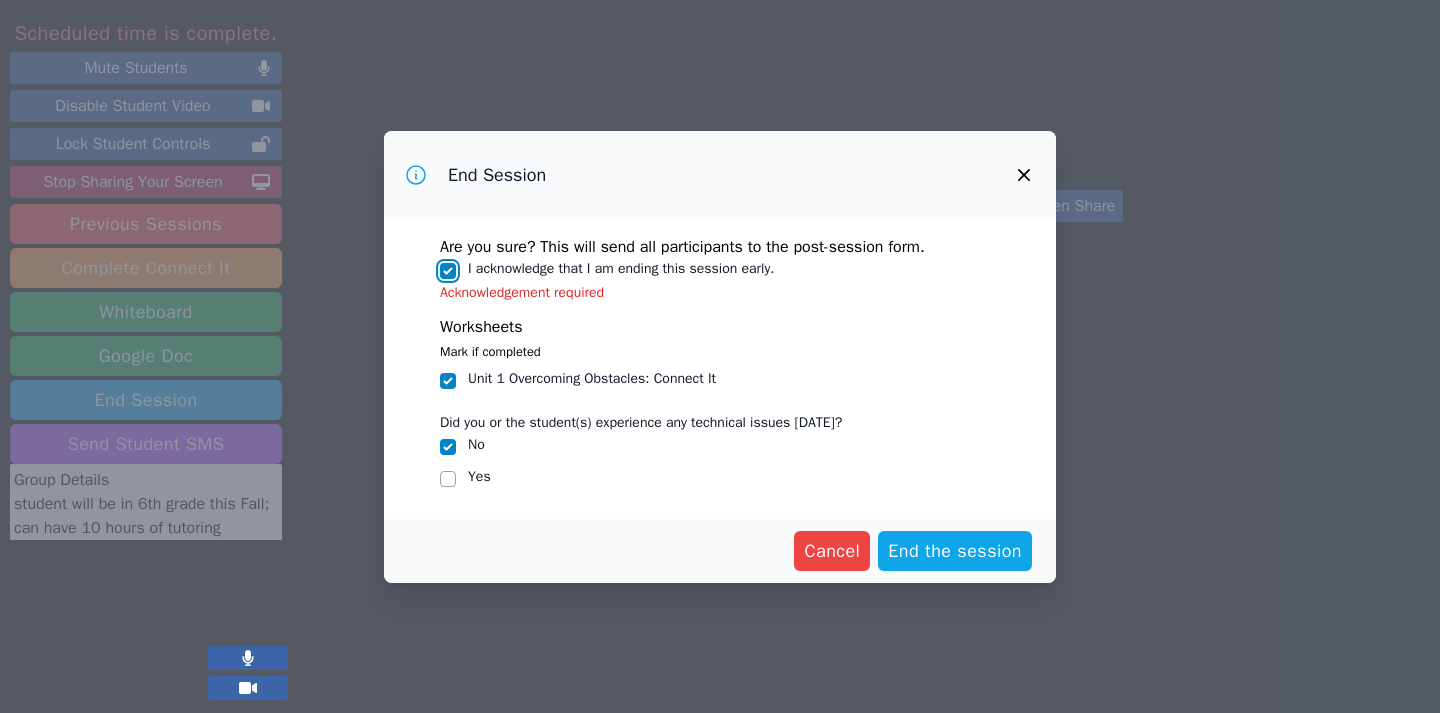 checkbox on "true" 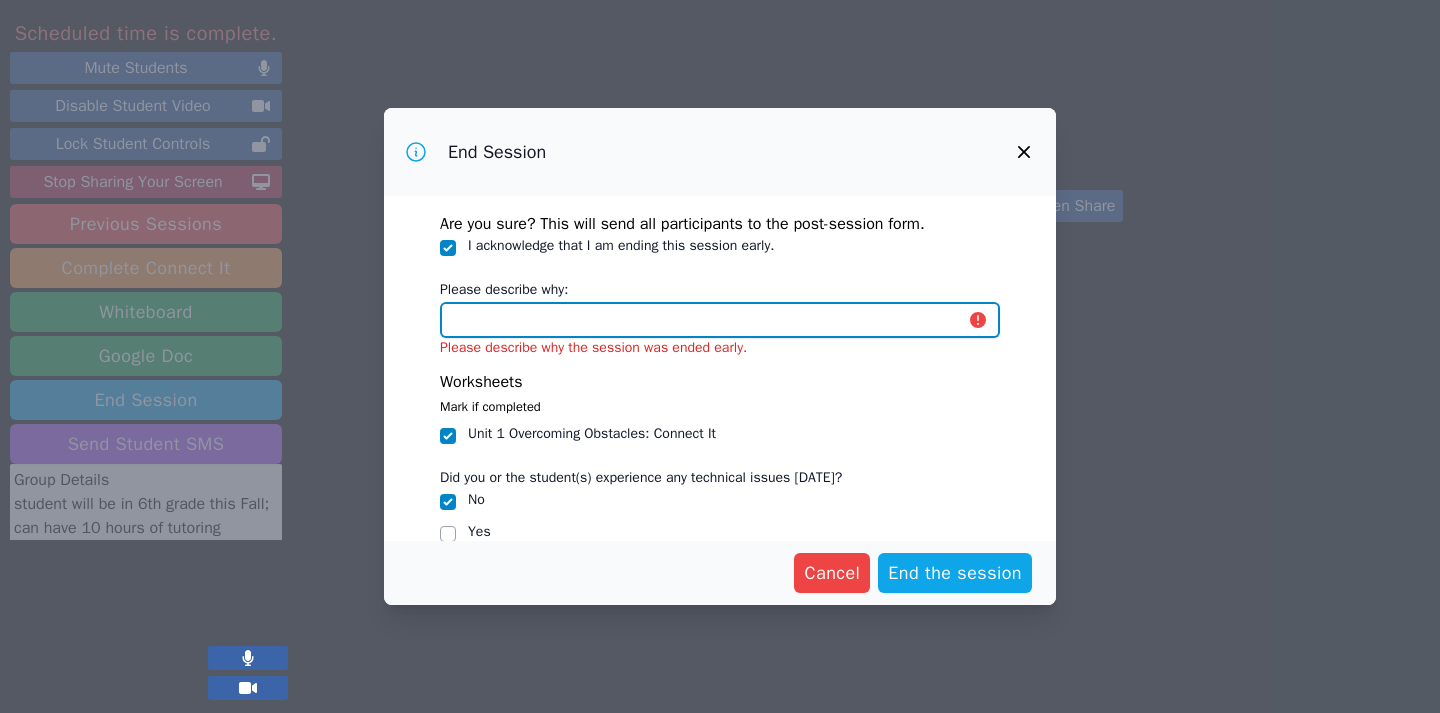 click on "Please describe why:" at bounding box center (720, 320) 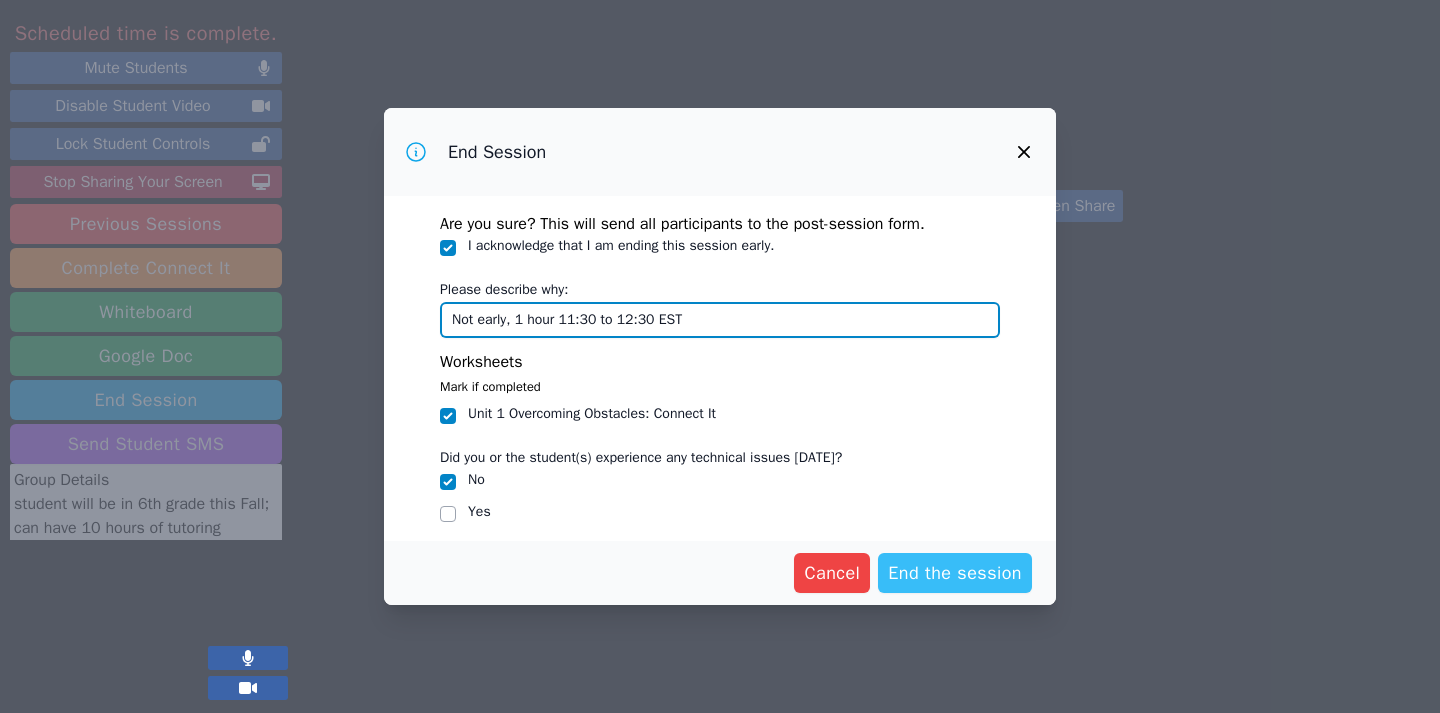 type on "Not early, 1 hour 11:30 to 12:30 EST" 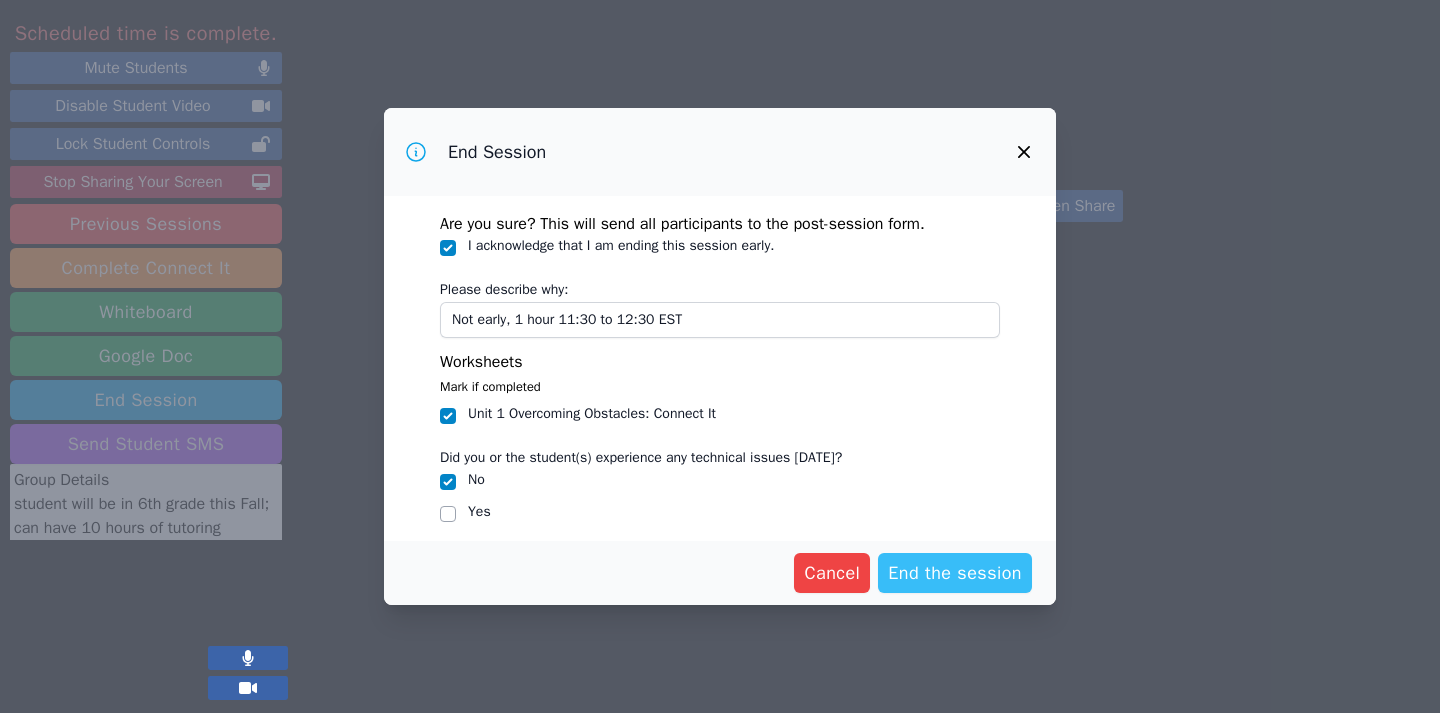 click on "End the session" at bounding box center (955, 573) 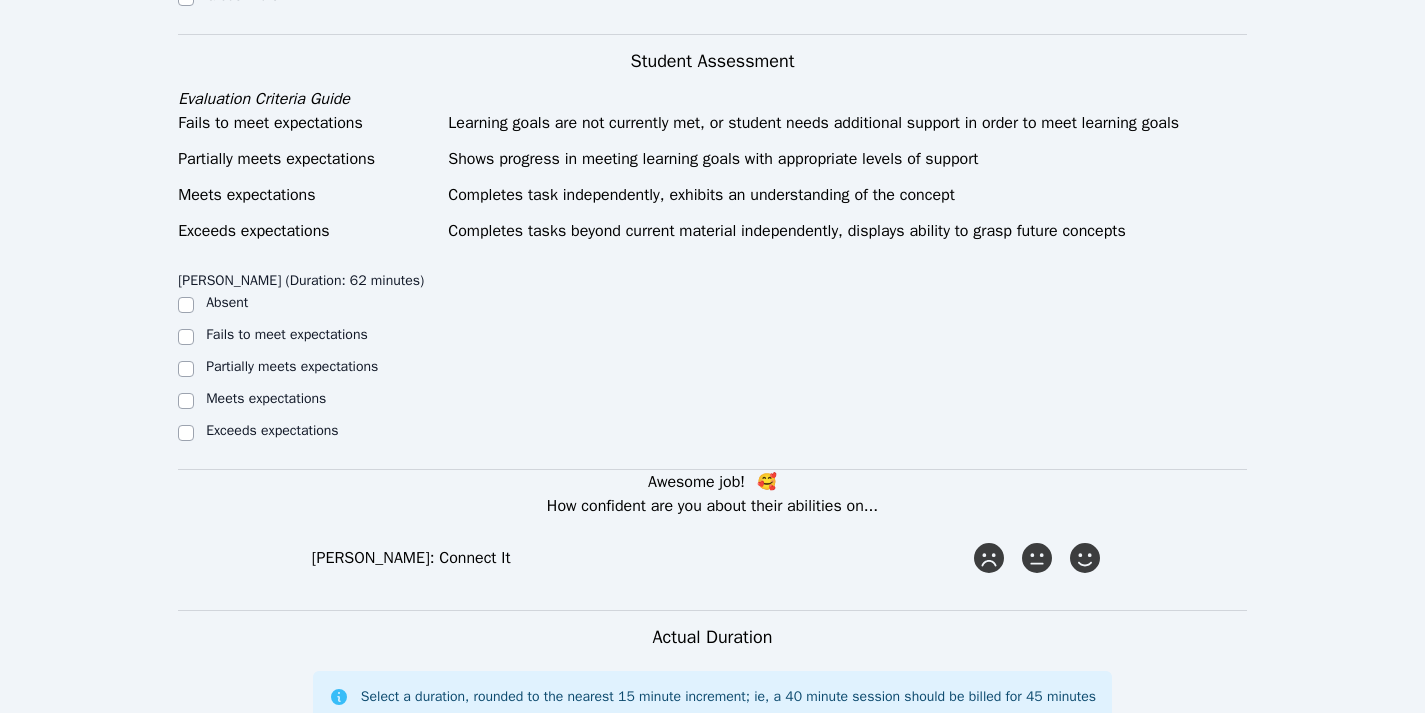 scroll, scrollTop: 1170, scrollLeft: 0, axis: vertical 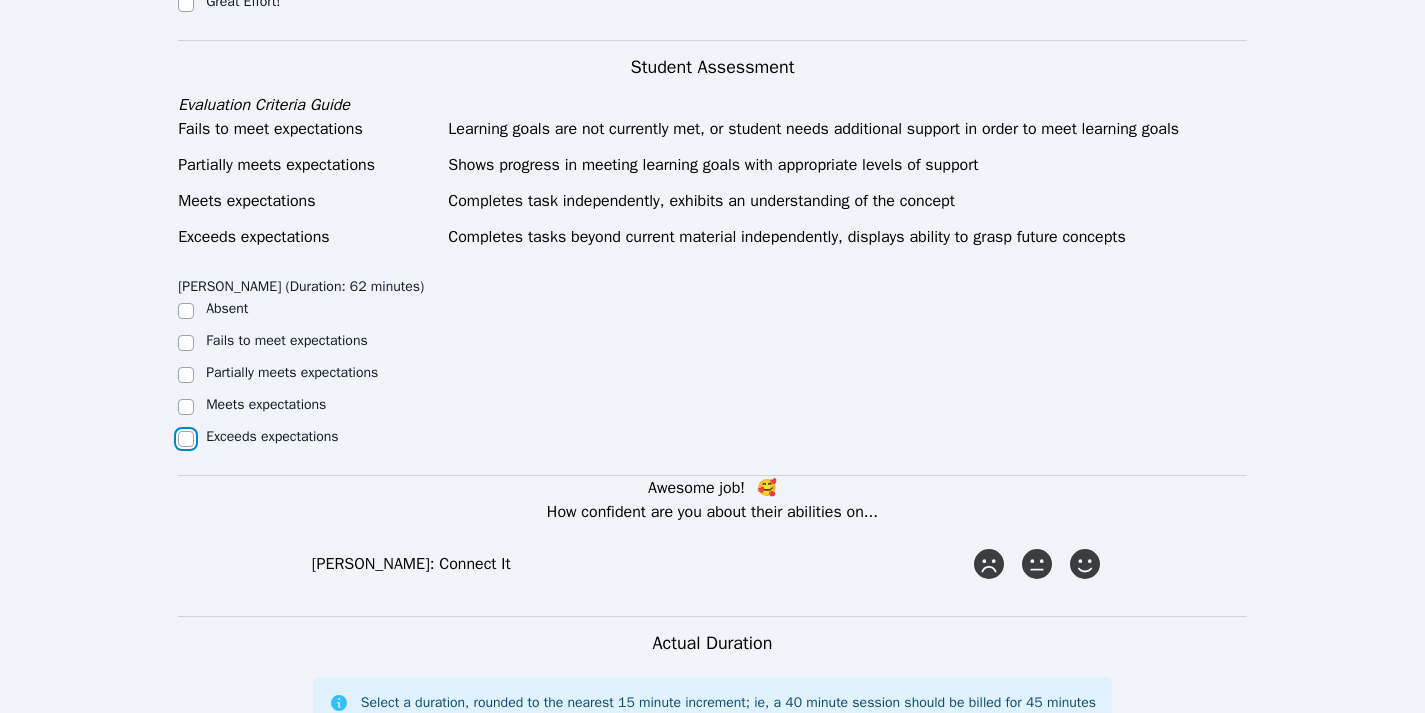 click on "Exceeds expectations" at bounding box center (186, 439) 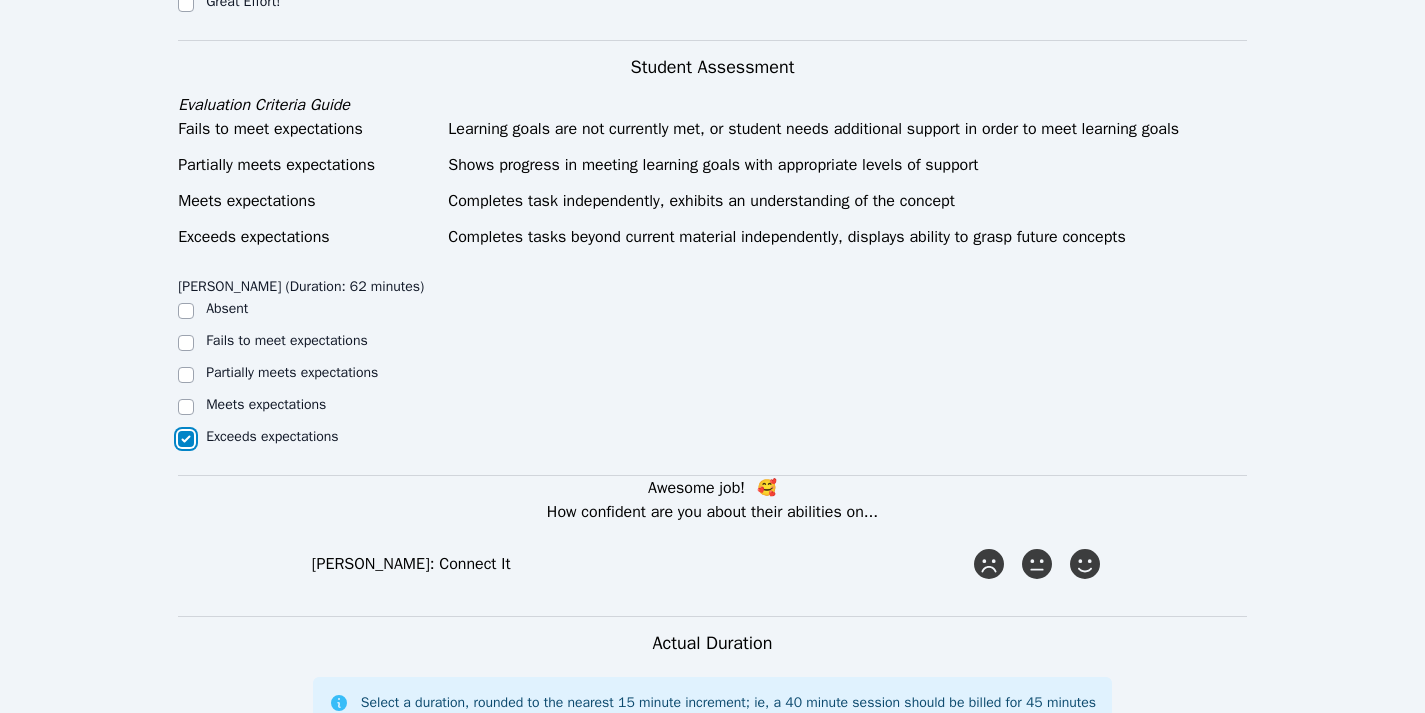 checkbox on "true" 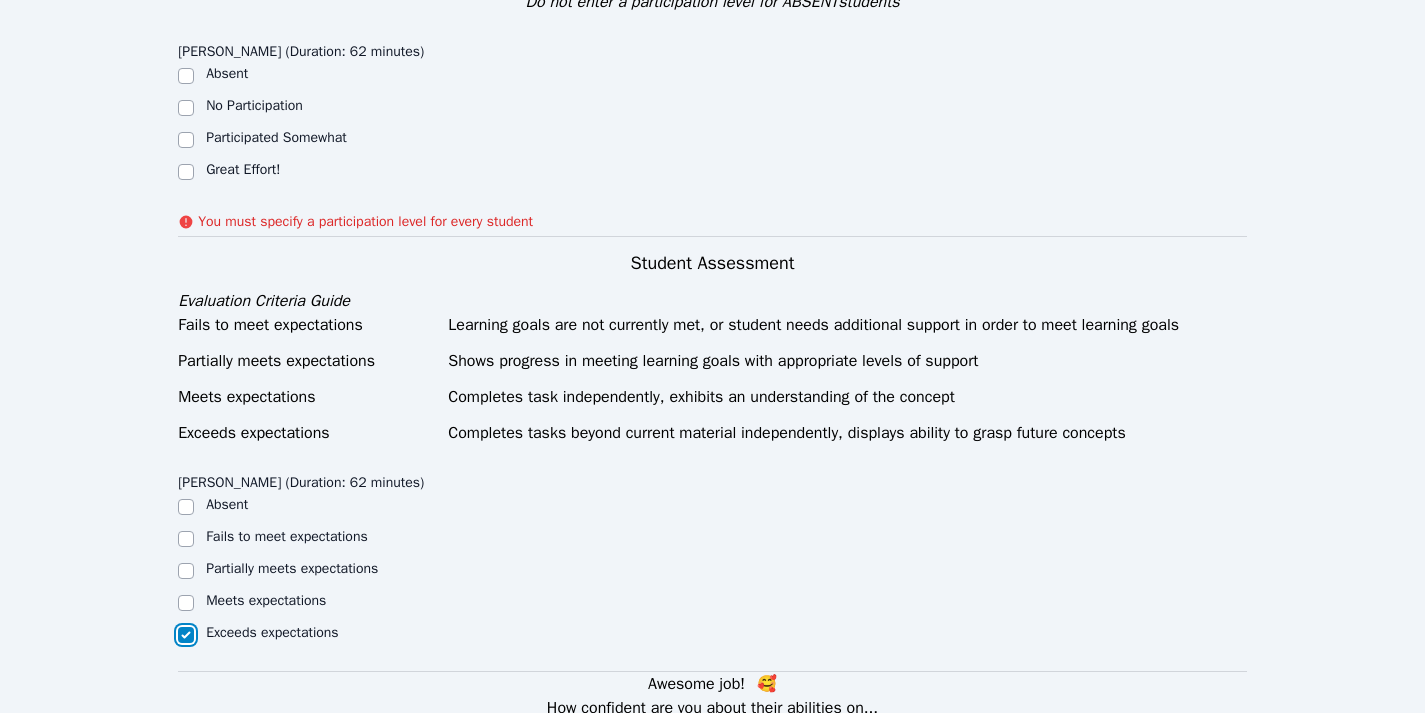 scroll, scrollTop: 1001, scrollLeft: 0, axis: vertical 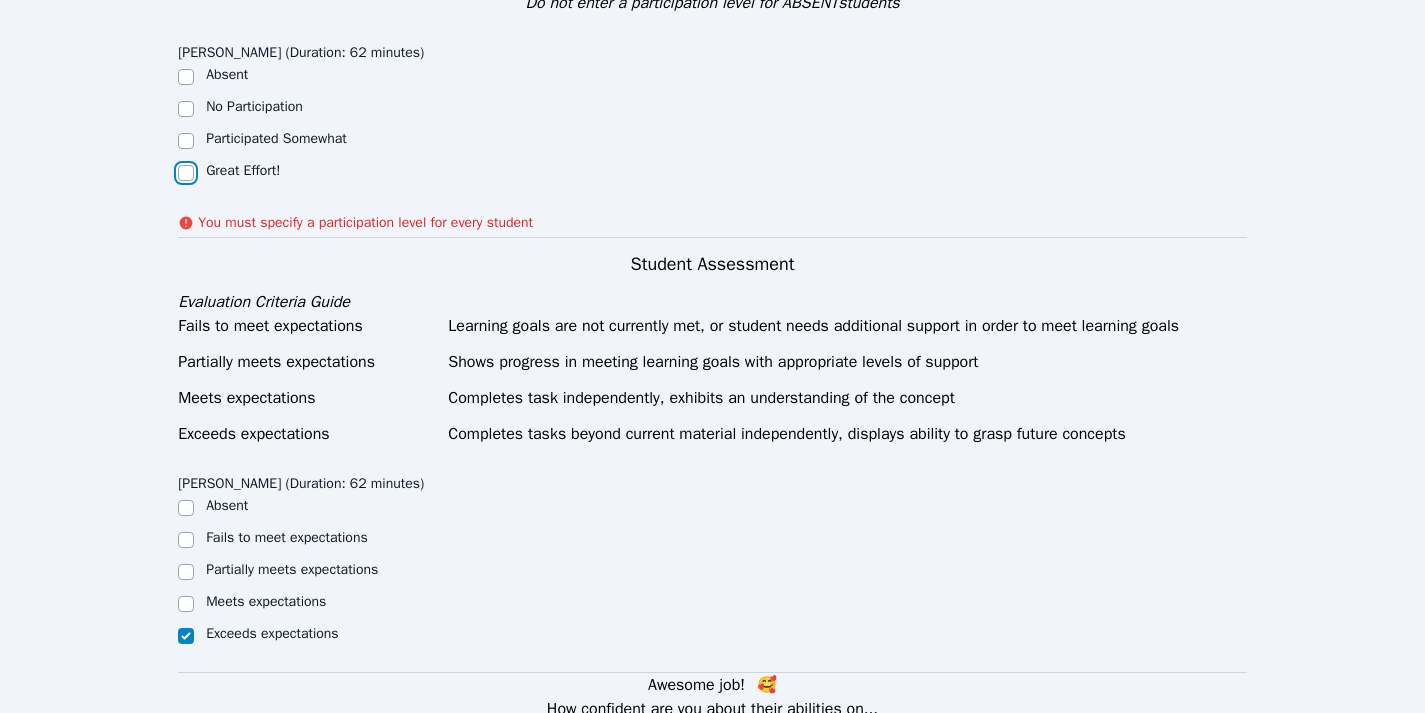 click on "Great Effort!" at bounding box center (186, 173) 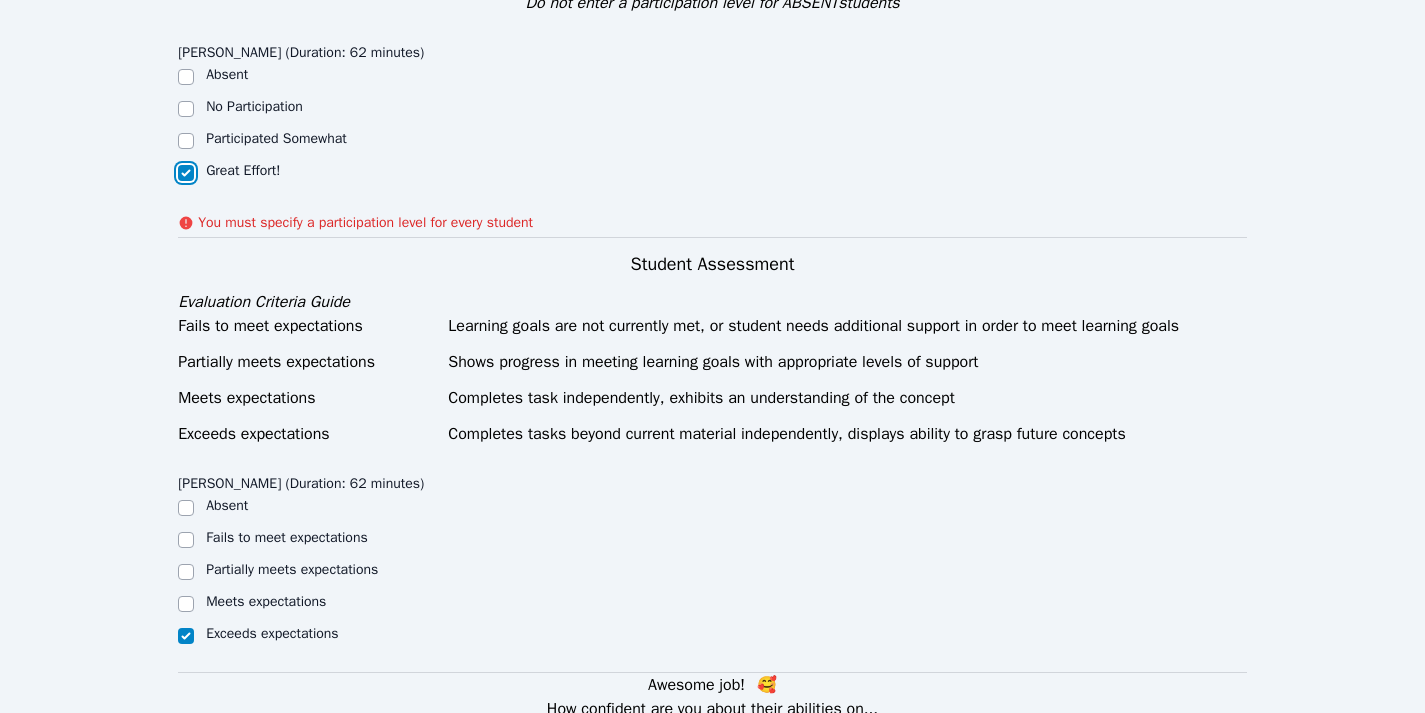 checkbox on "true" 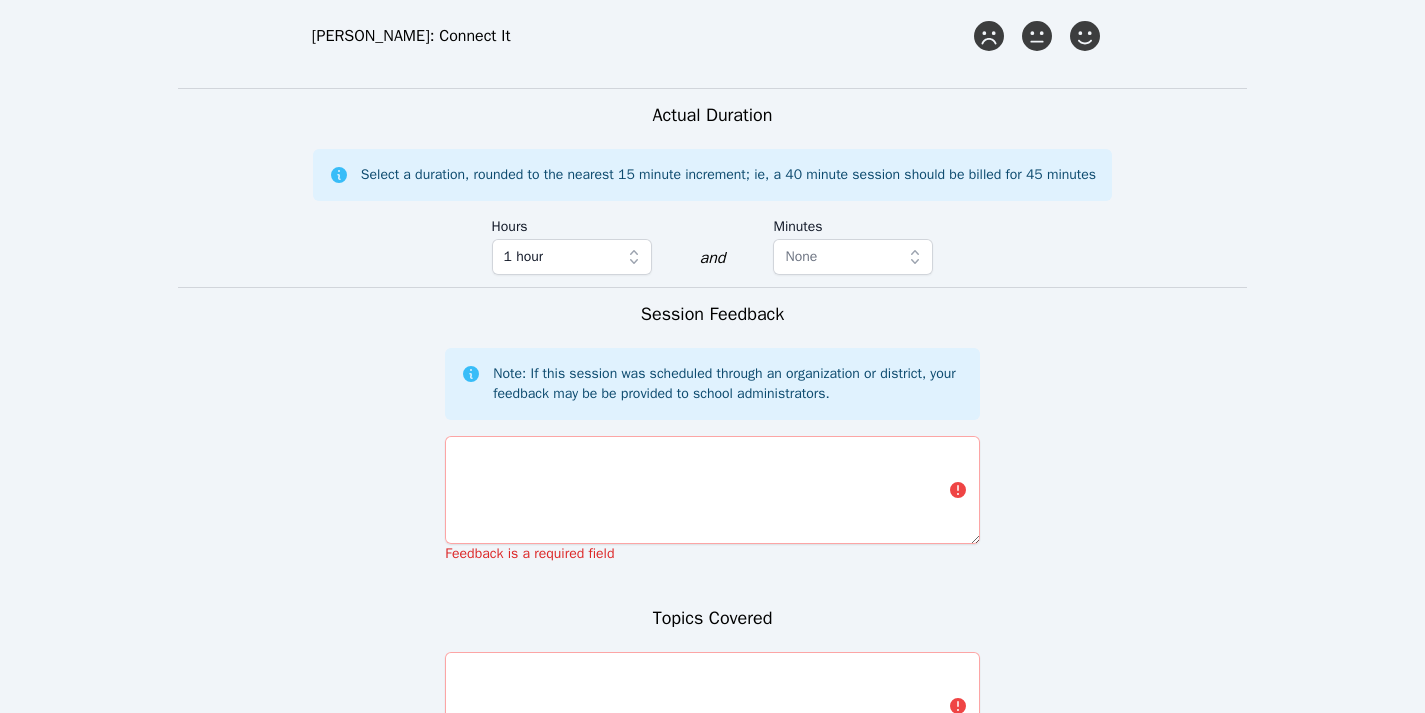 scroll, scrollTop: 1743, scrollLeft: 0, axis: vertical 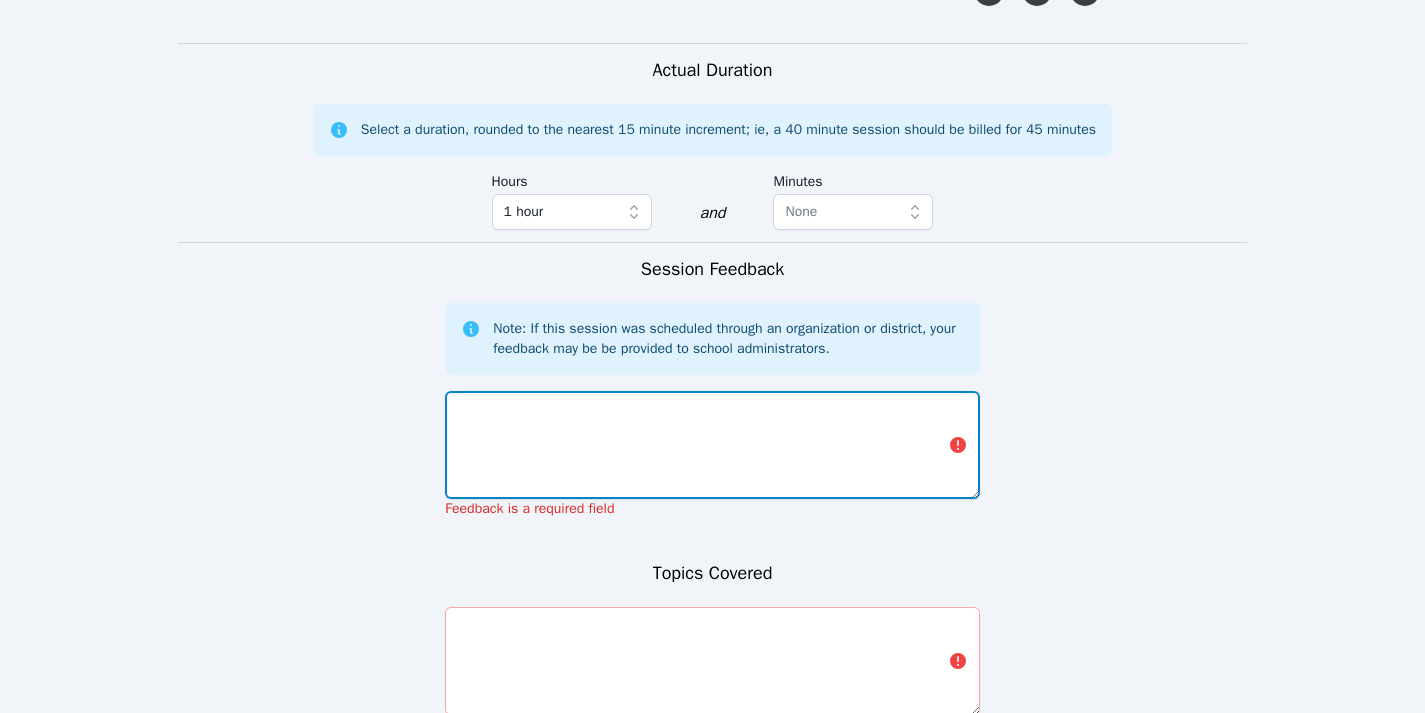 click at bounding box center [712, 445] 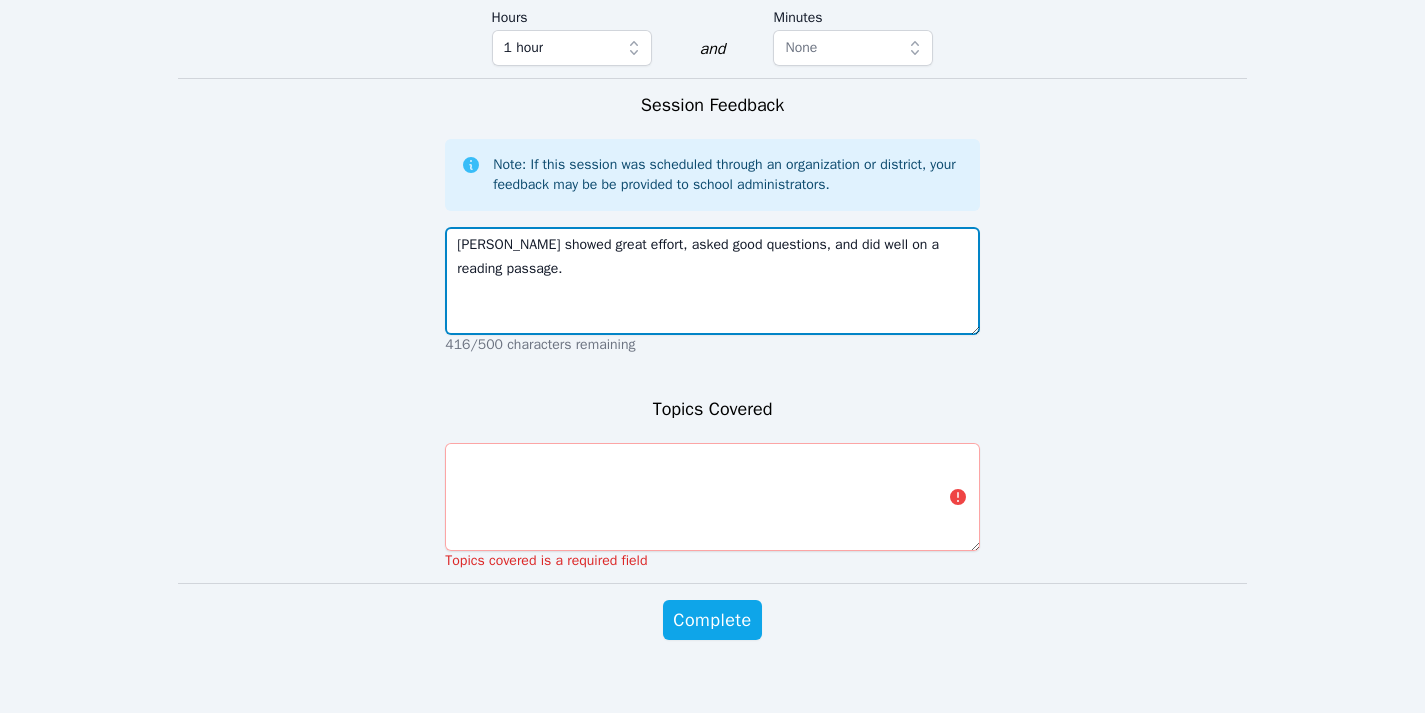 scroll, scrollTop: 1908, scrollLeft: 0, axis: vertical 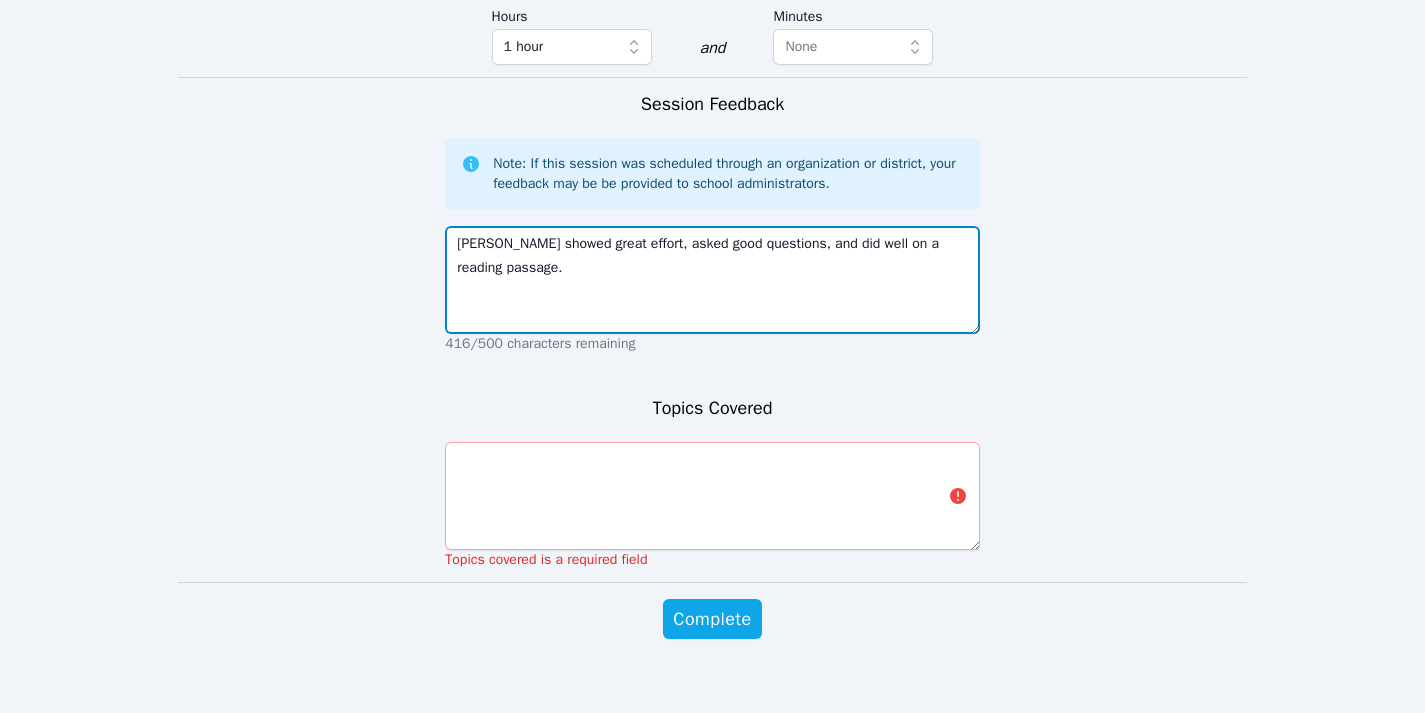 type on "[PERSON_NAME] showed great effort, asked good questions, and did well on a reading passage." 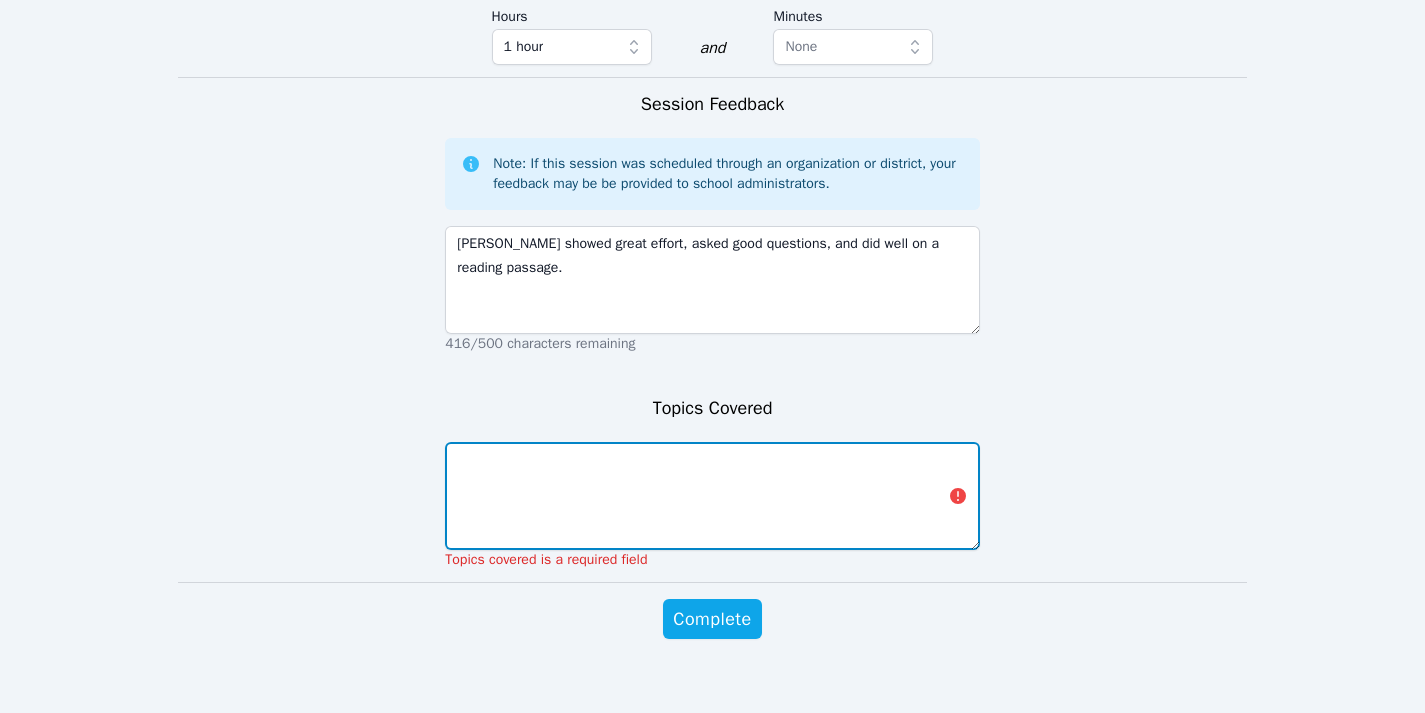 click at bounding box center (712, 496) 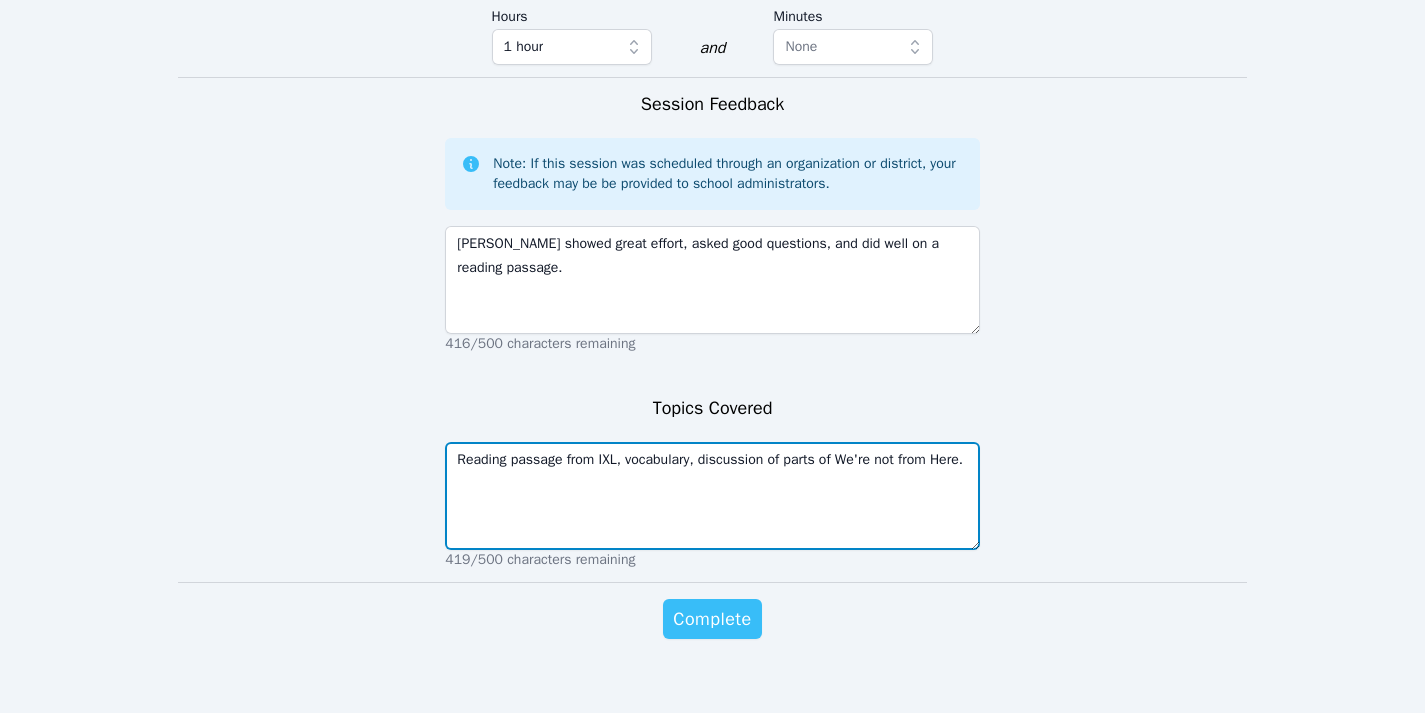 type on "Reading passage from IXL, vocabulary, discussion of parts of We're not from Here." 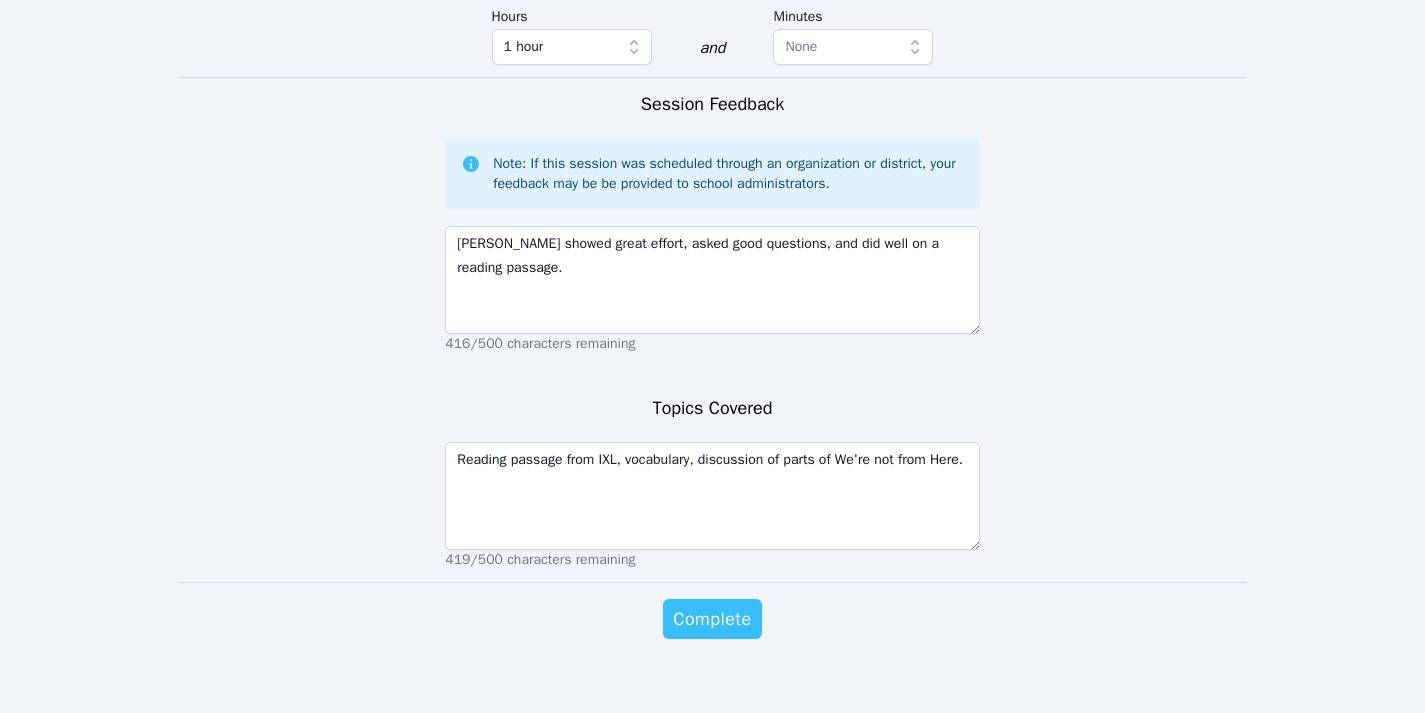 click on "Complete" at bounding box center [712, 619] 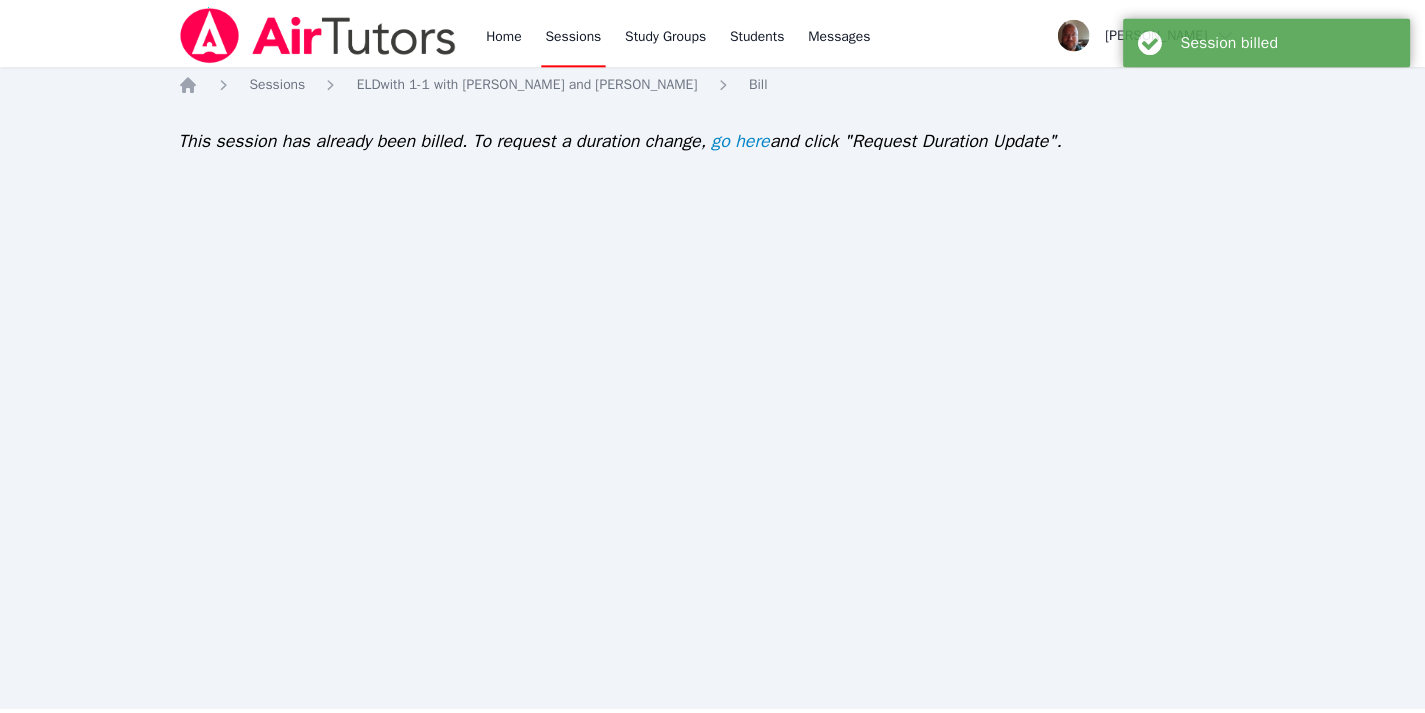 scroll, scrollTop: 0, scrollLeft: 0, axis: both 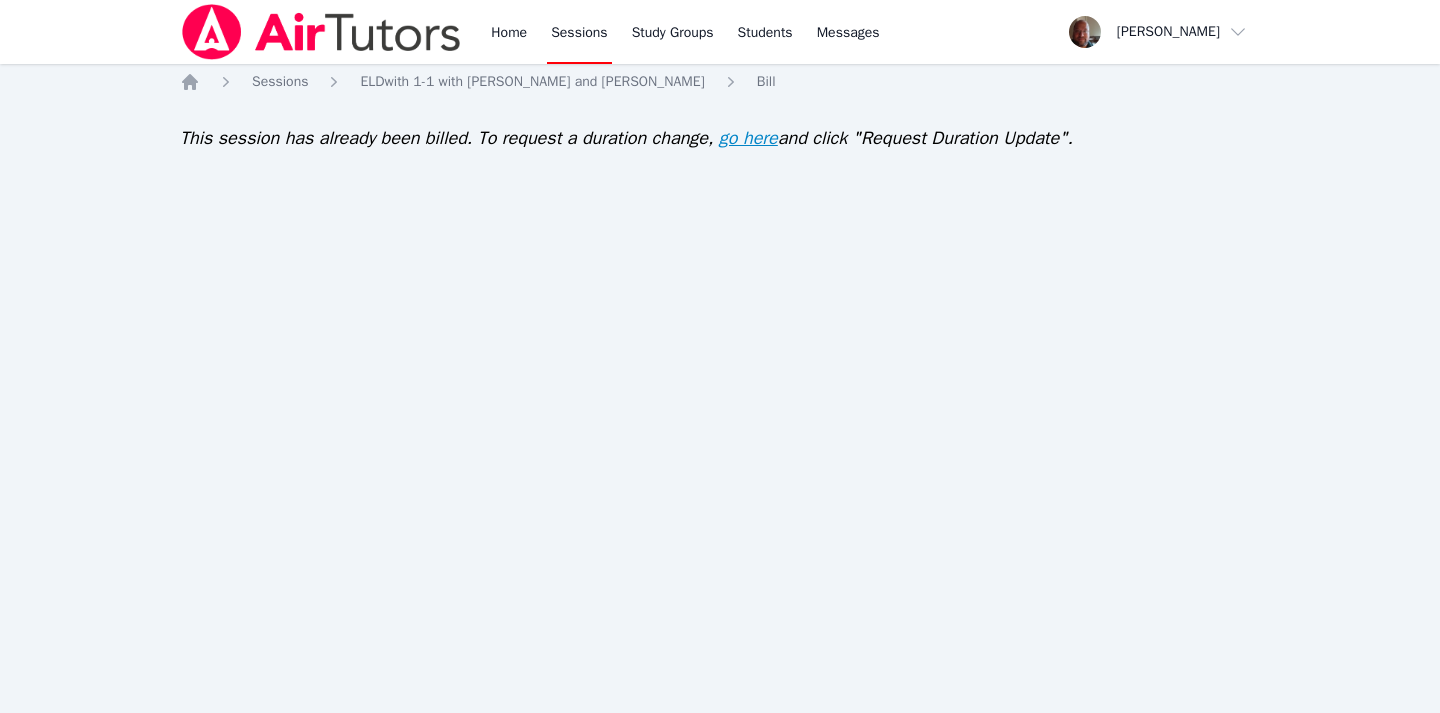 click on "go here" at bounding box center (748, 138) 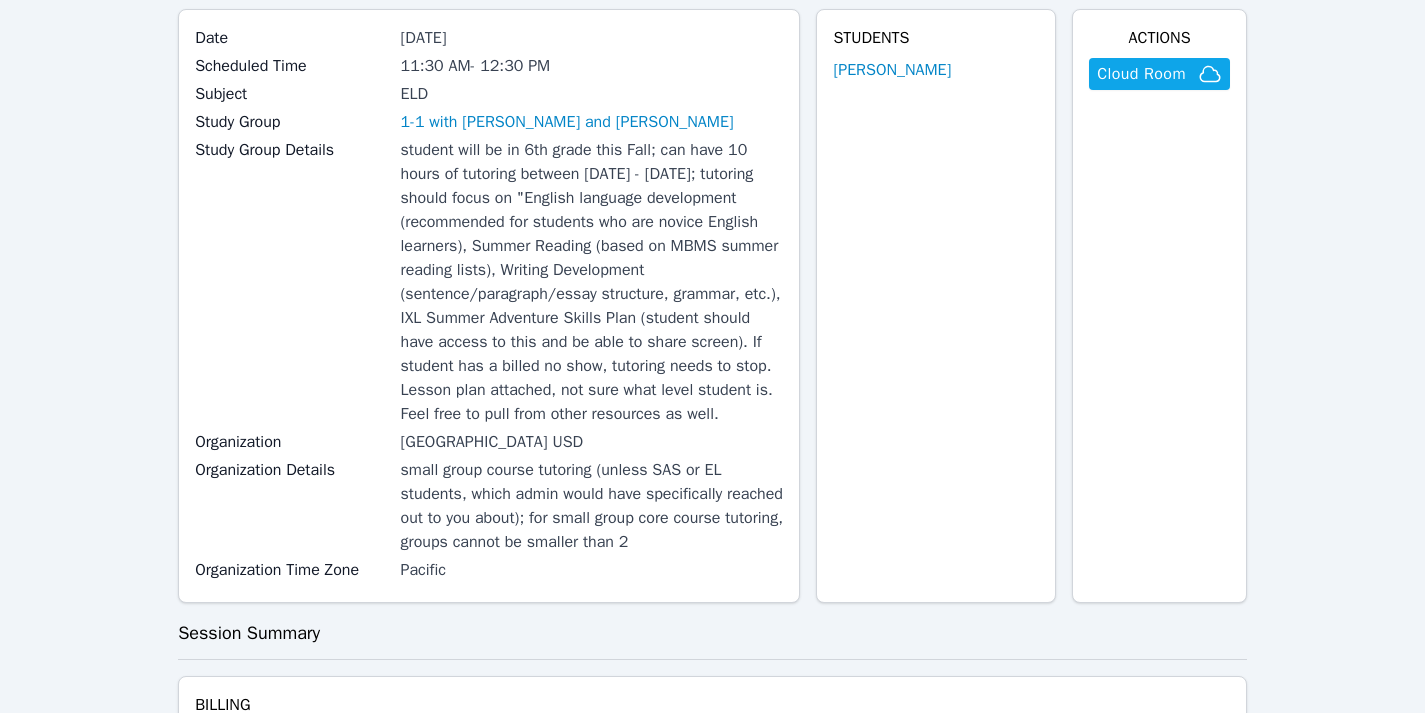 scroll, scrollTop: 0, scrollLeft: 0, axis: both 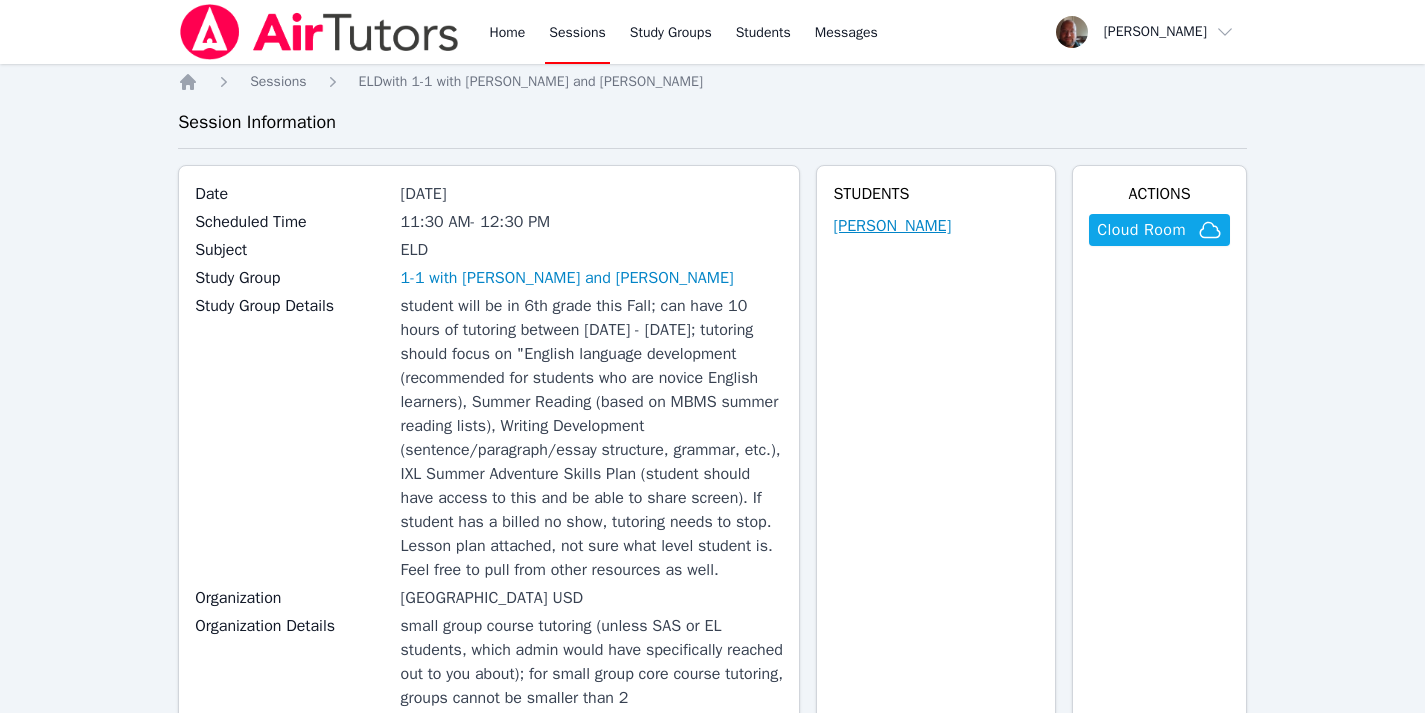 click on "[PERSON_NAME]" at bounding box center (892, 226) 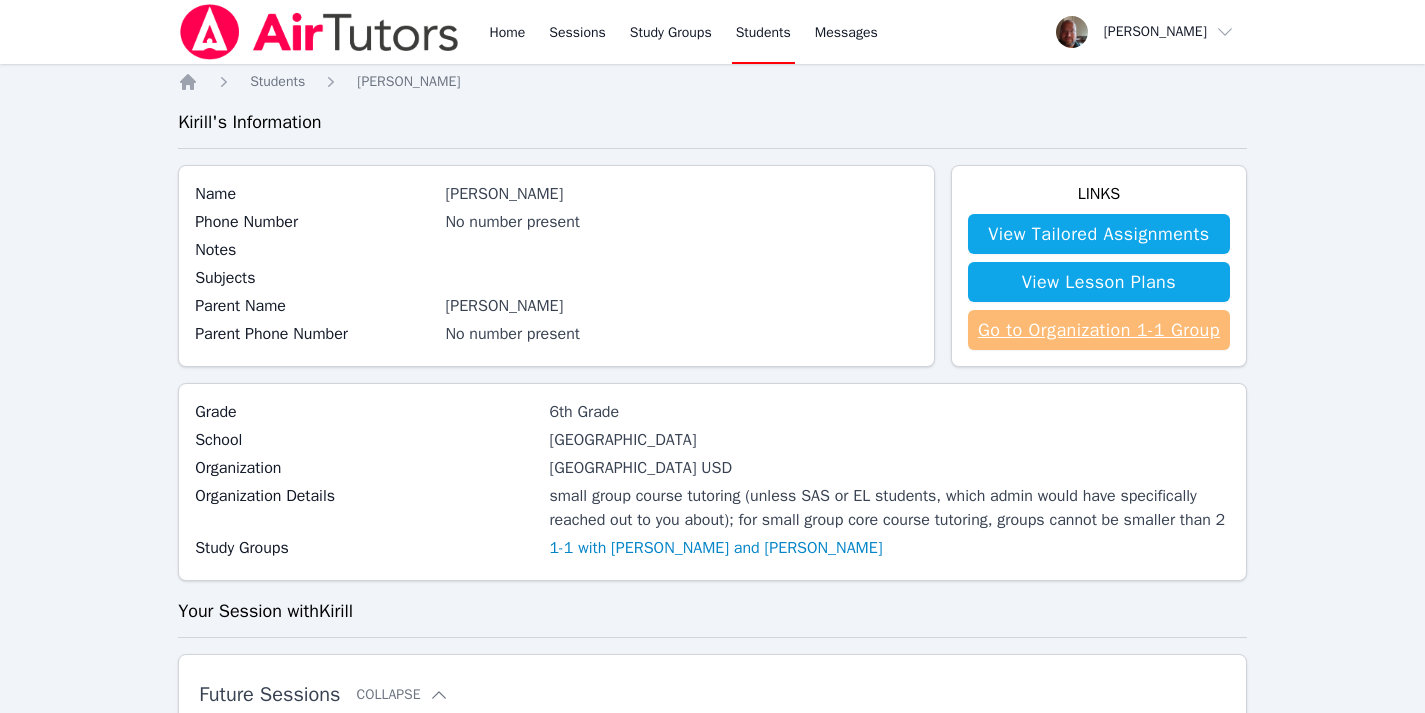 click on "Go to Organization 1-1 Group" at bounding box center [1099, 330] 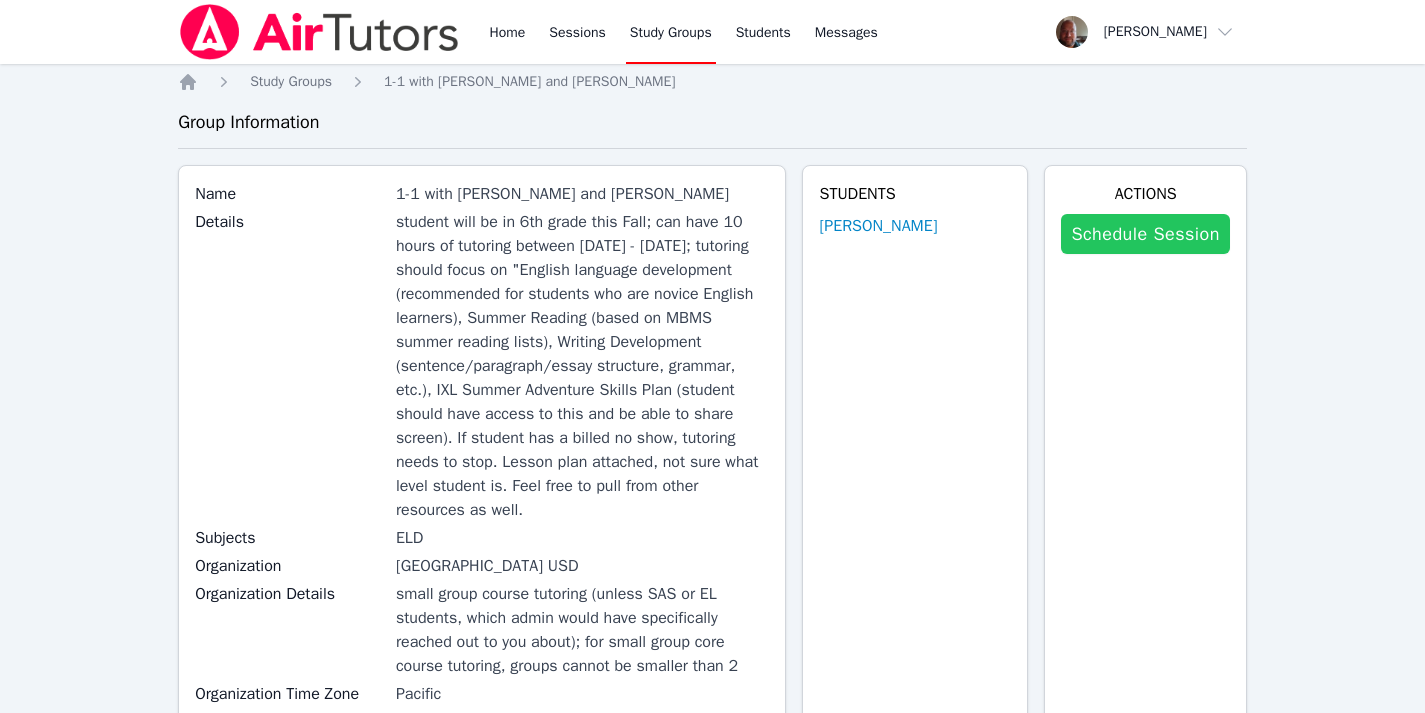 click on "Schedule Session" at bounding box center [1145, 234] 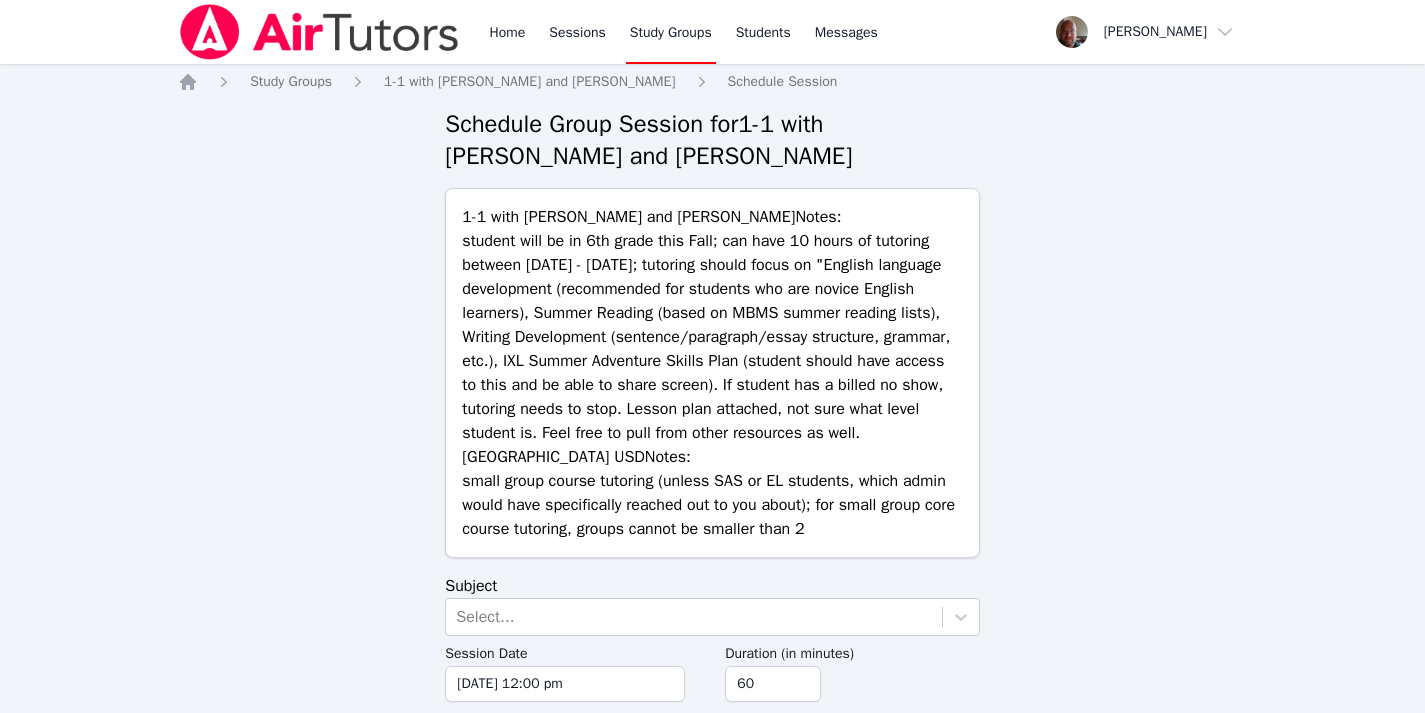 scroll, scrollTop: 81, scrollLeft: 0, axis: vertical 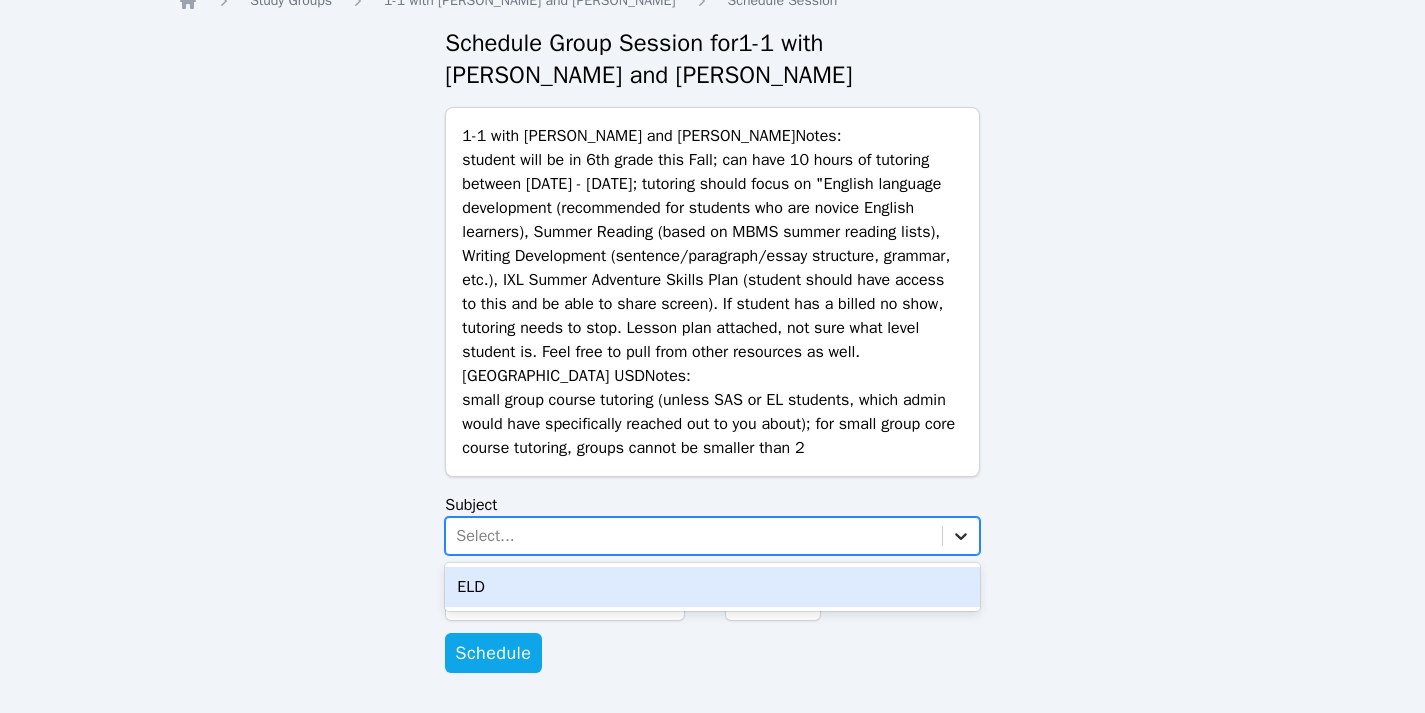 click 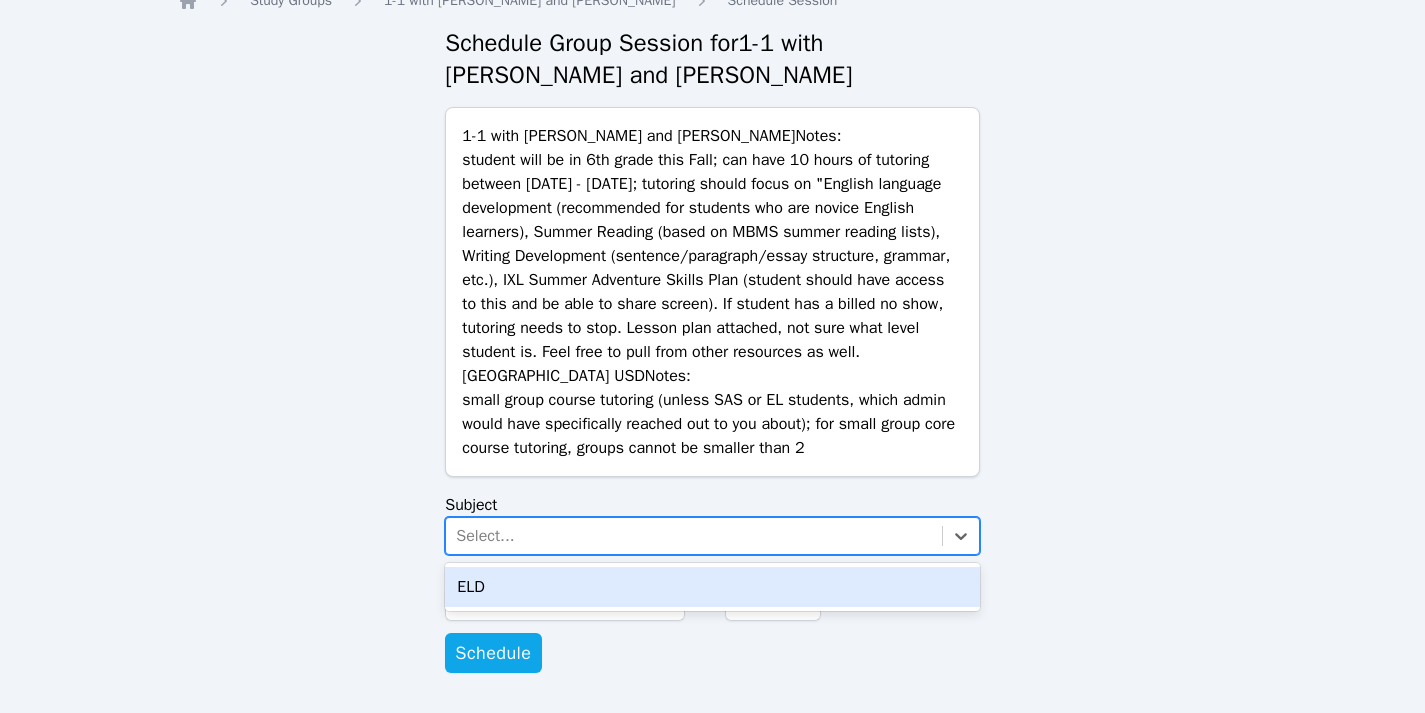 click on "ELD" at bounding box center [712, 587] 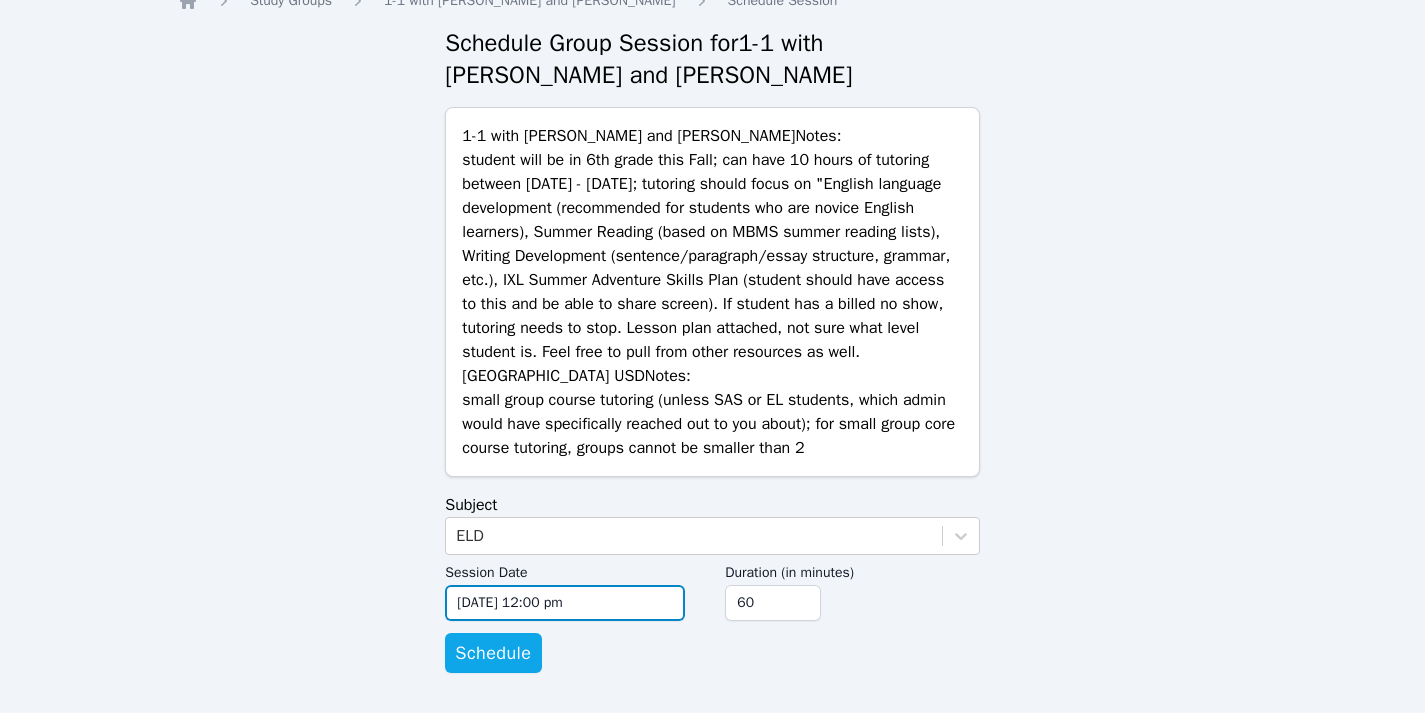 click on "[DATE] 12:00 pm" at bounding box center [565, 603] 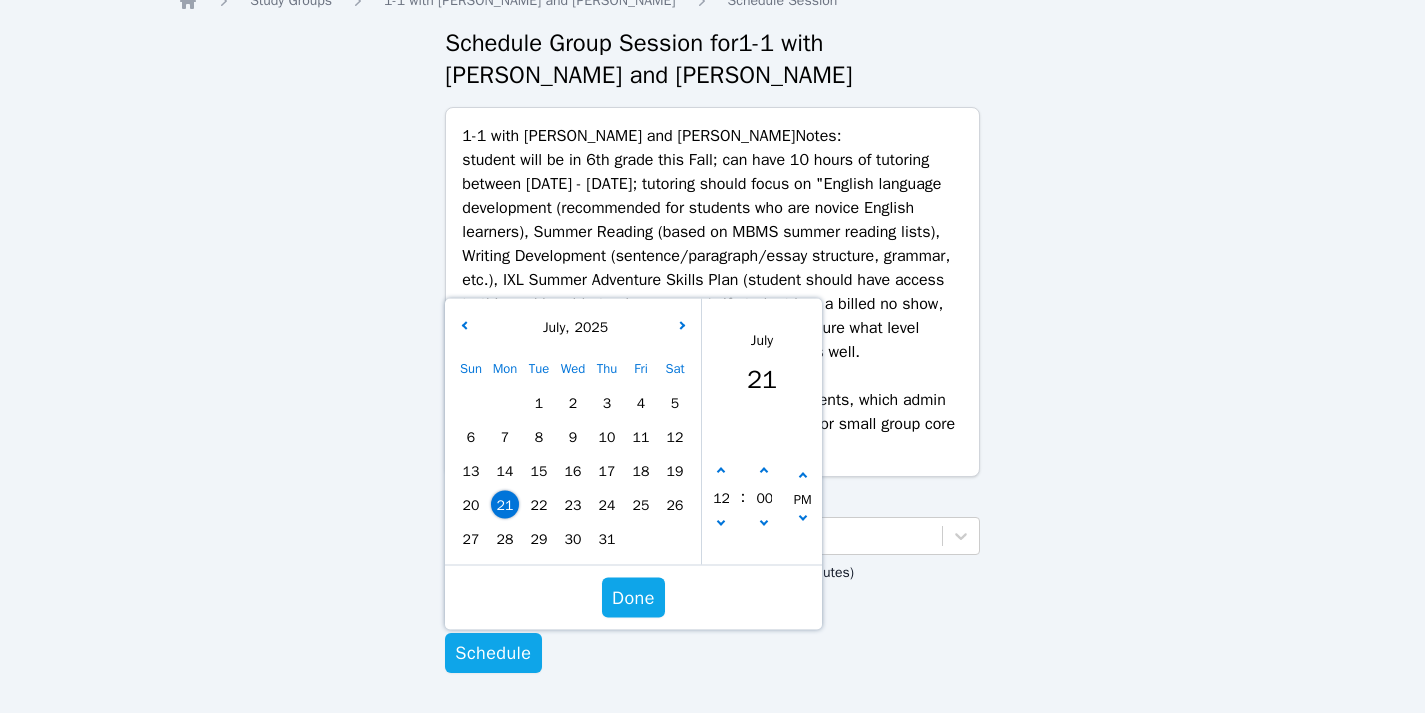 click on "26" at bounding box center (675, 505) 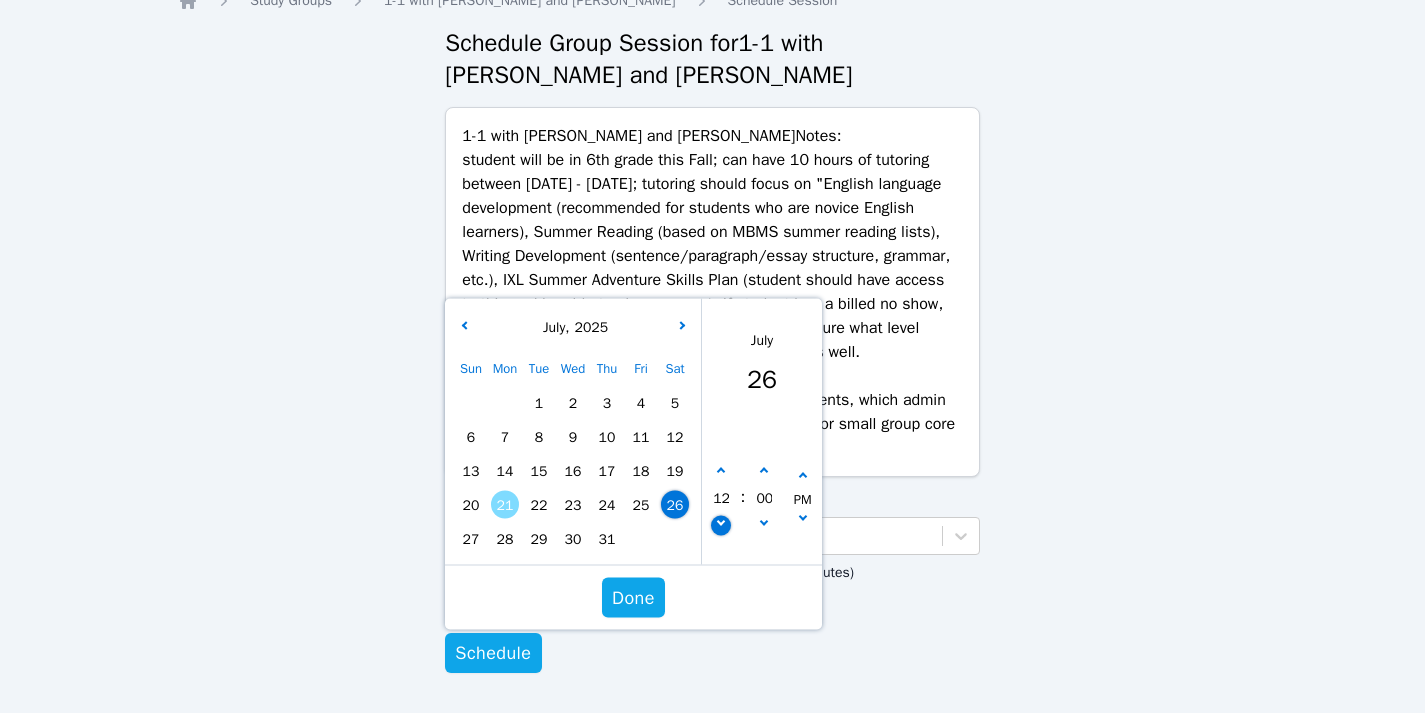 click at bounding box center [721, 522] 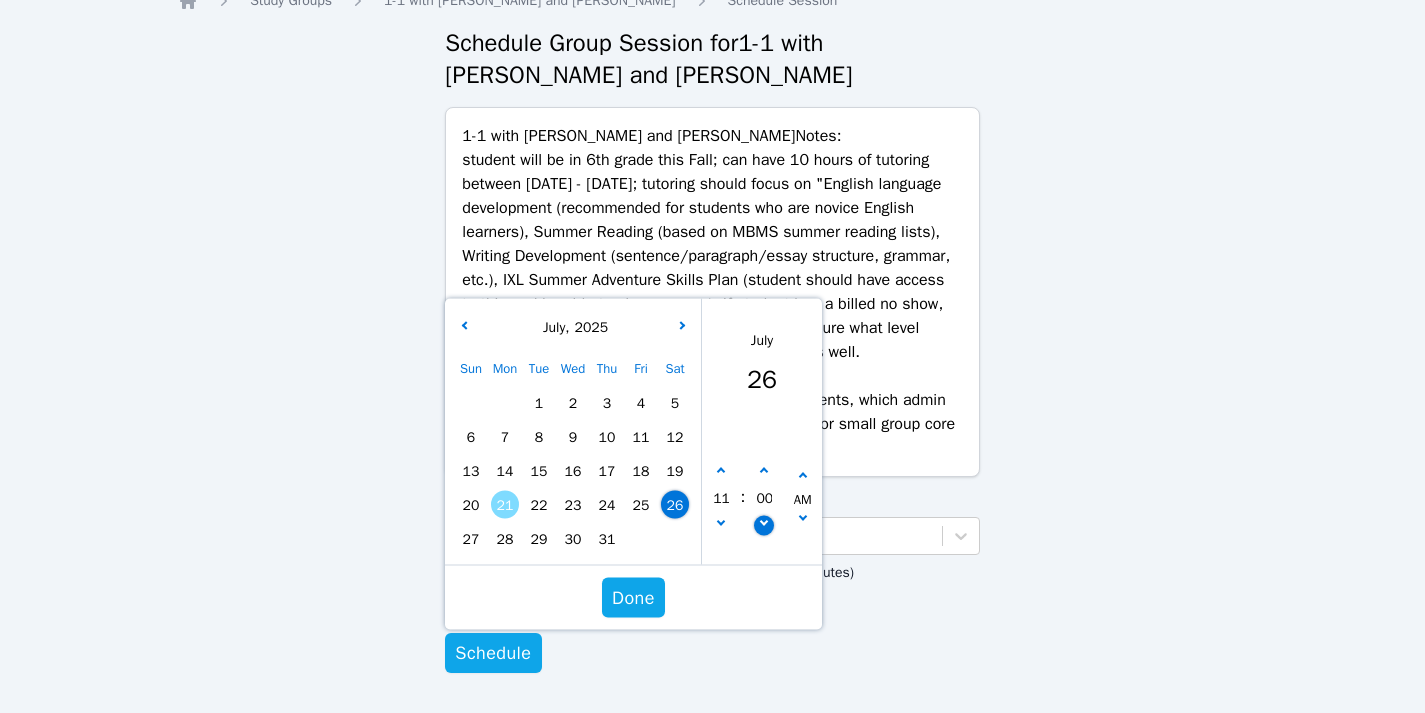click at bounding box center [765, 526] 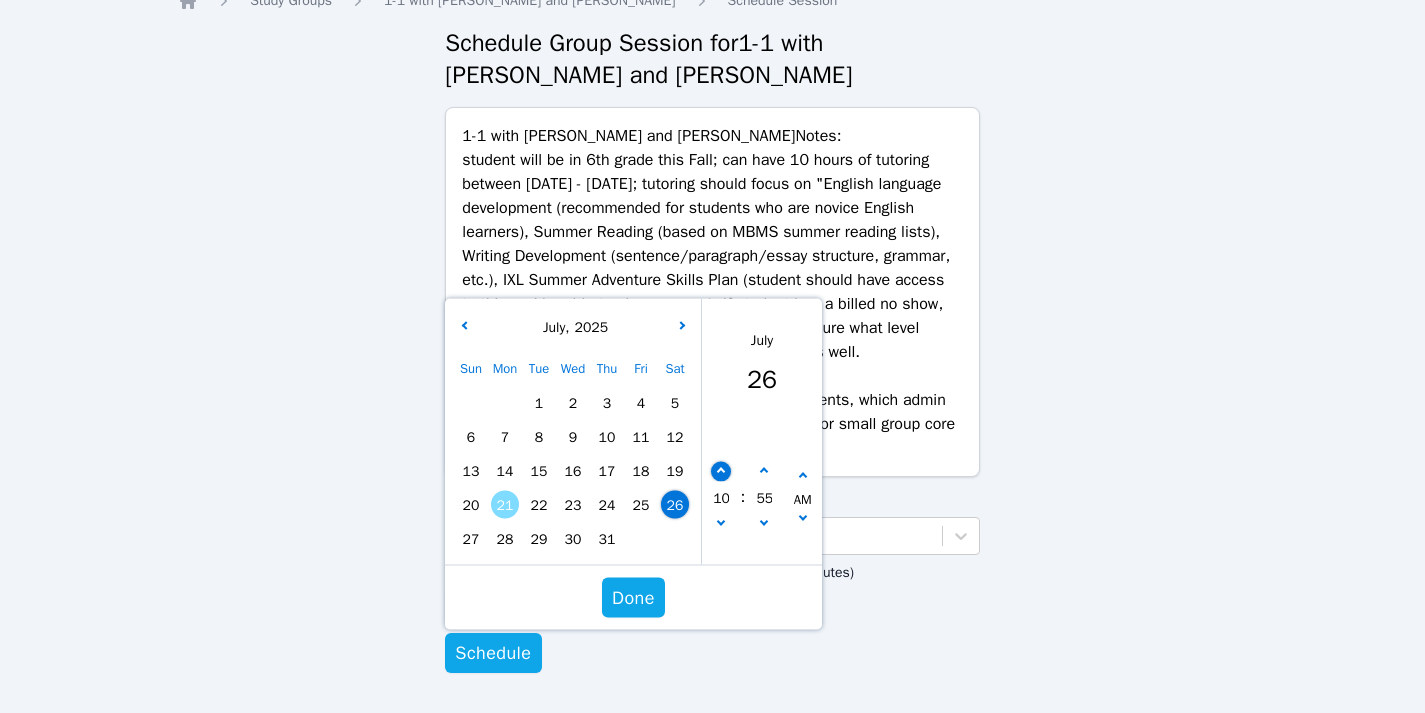 click at bounding box center (722, 472) 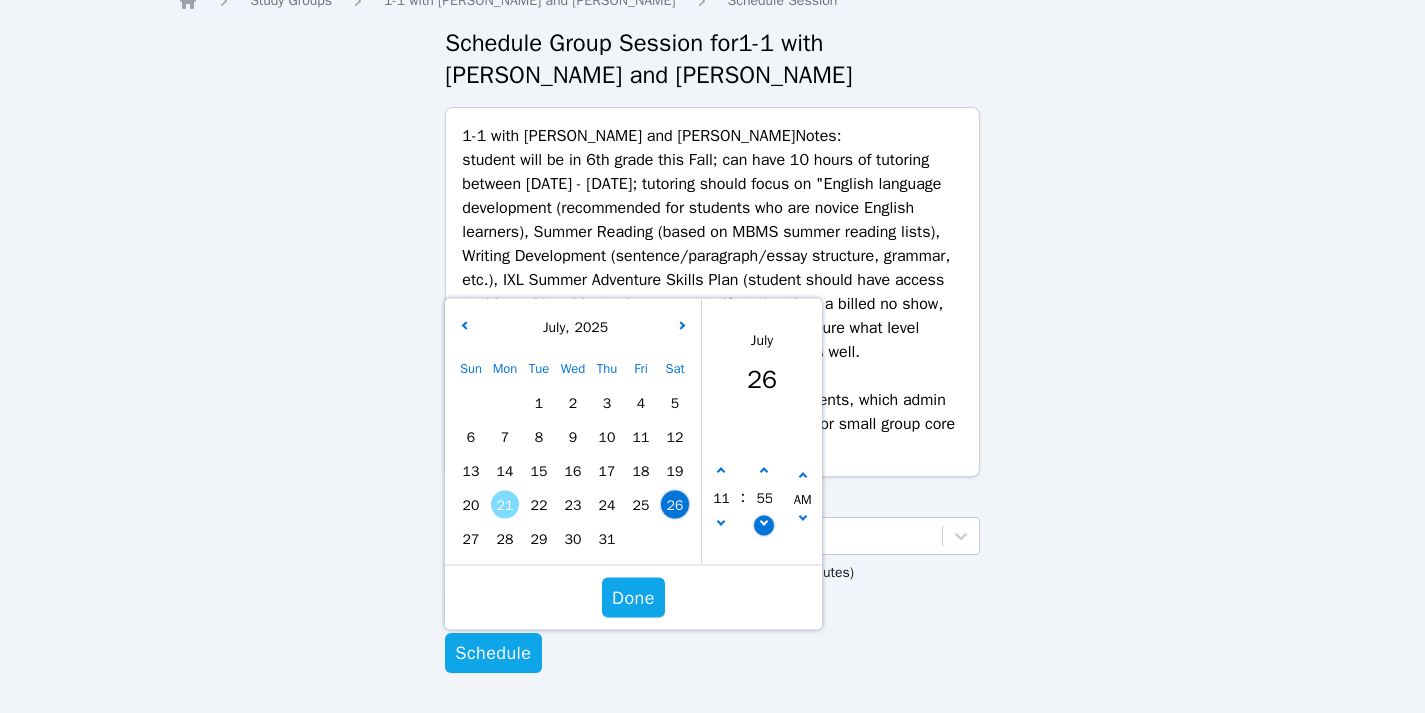 click at bounding box center [765, 526] 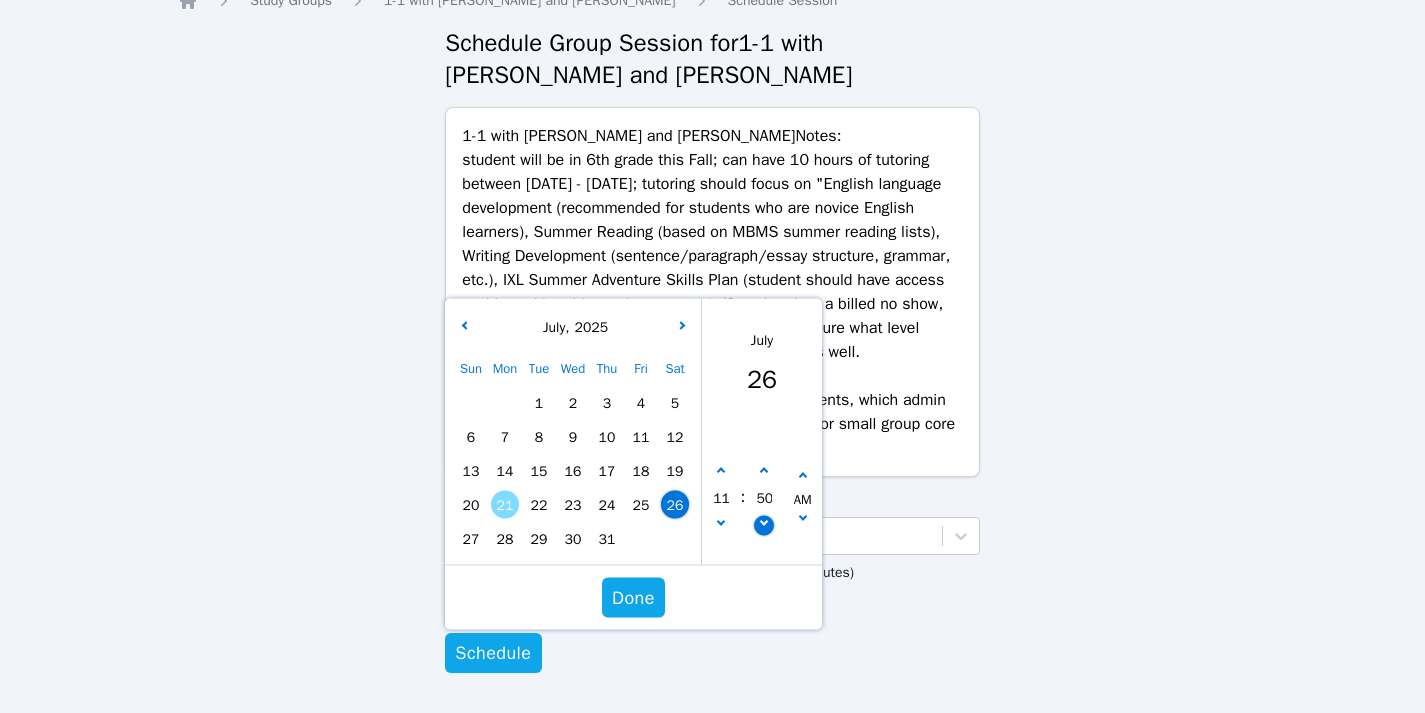 click at bounding box center (765, 526) 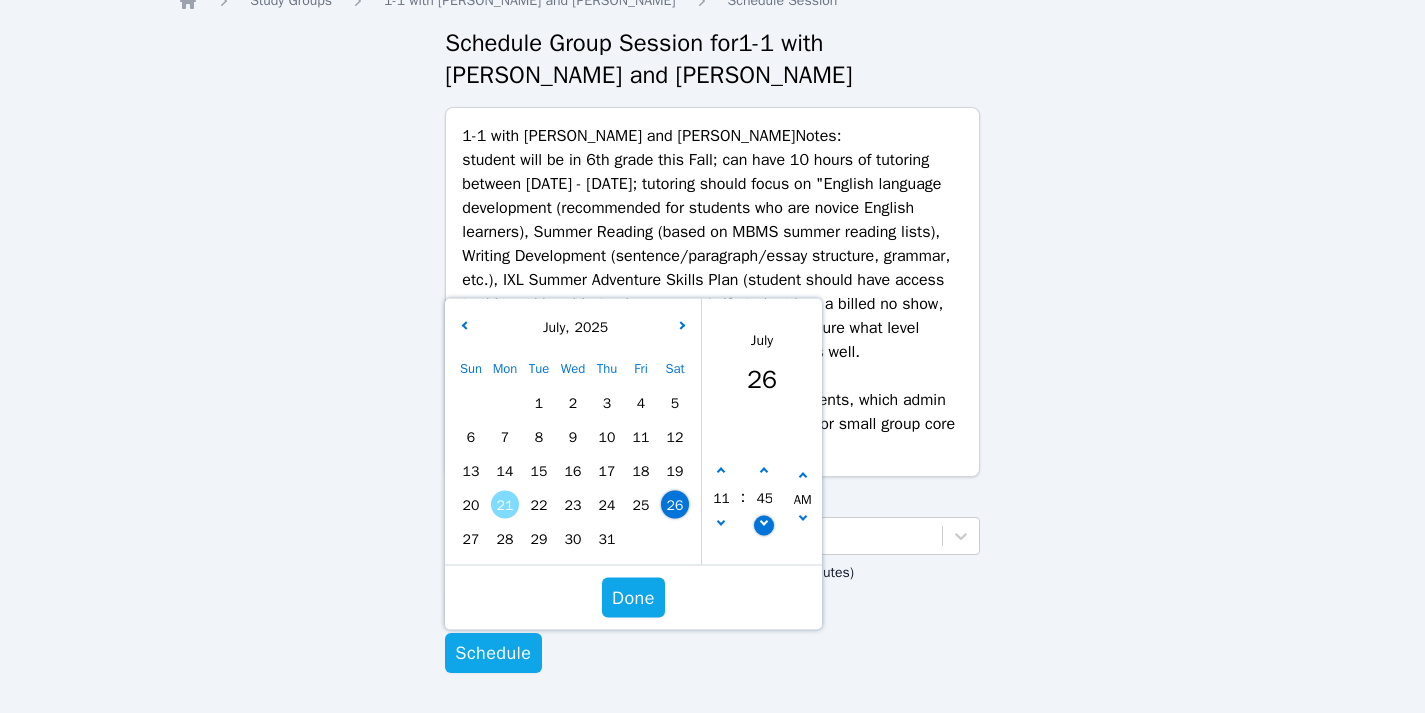 click at bounding box center (765, 526) 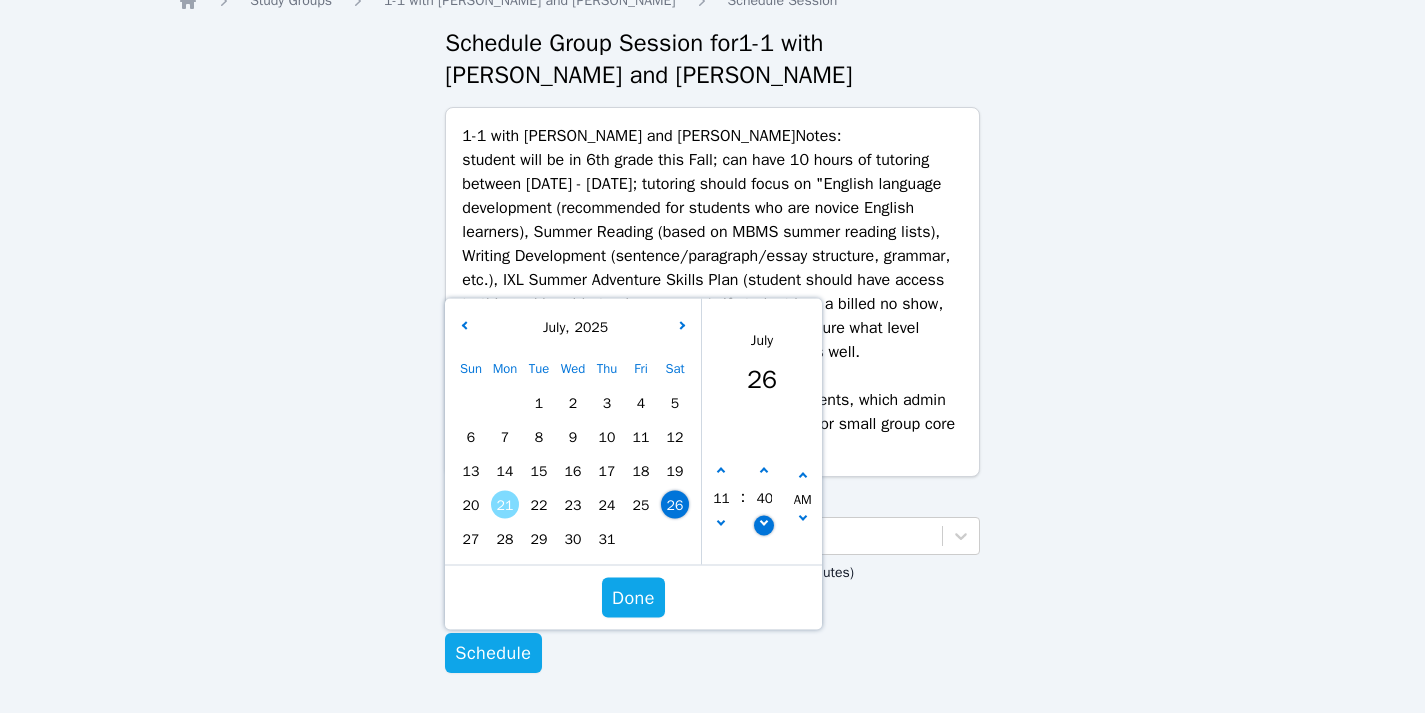 click at bounding box center [765, 526] 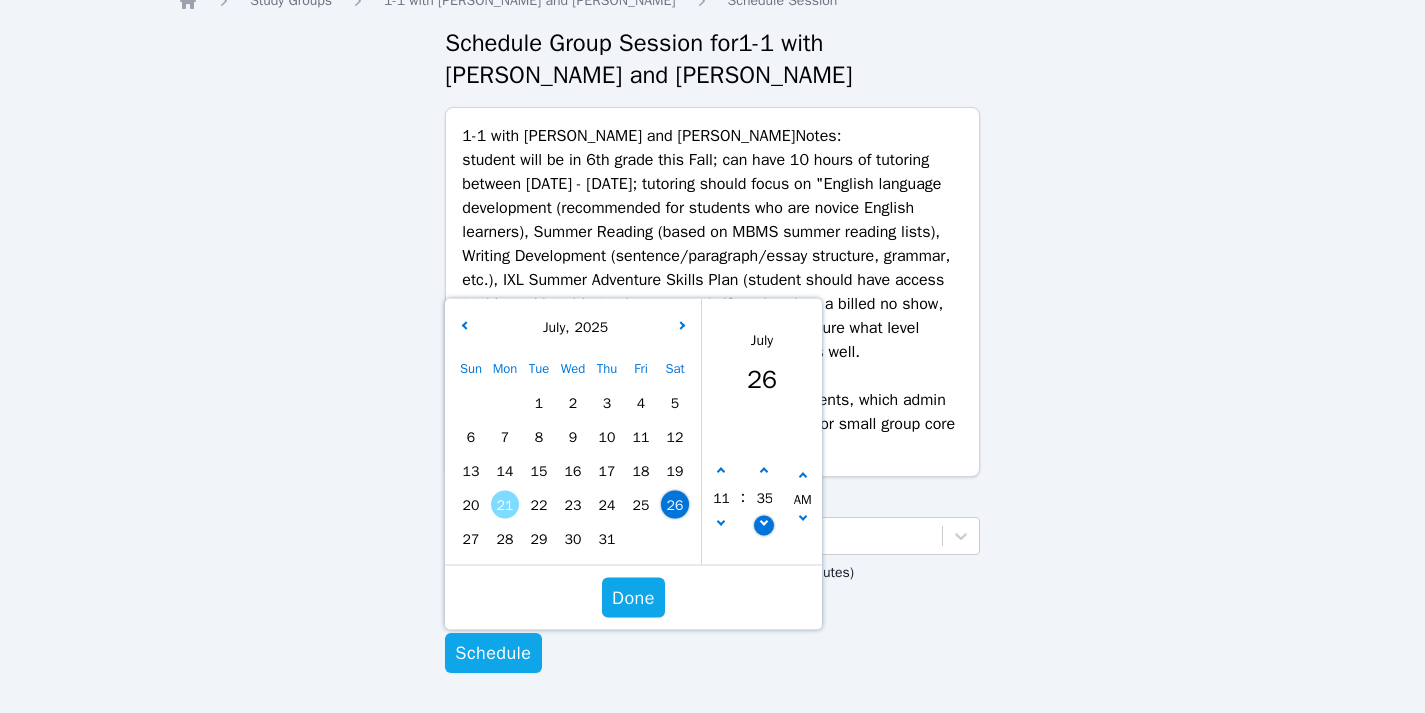 click at bounding box center (765, 526) 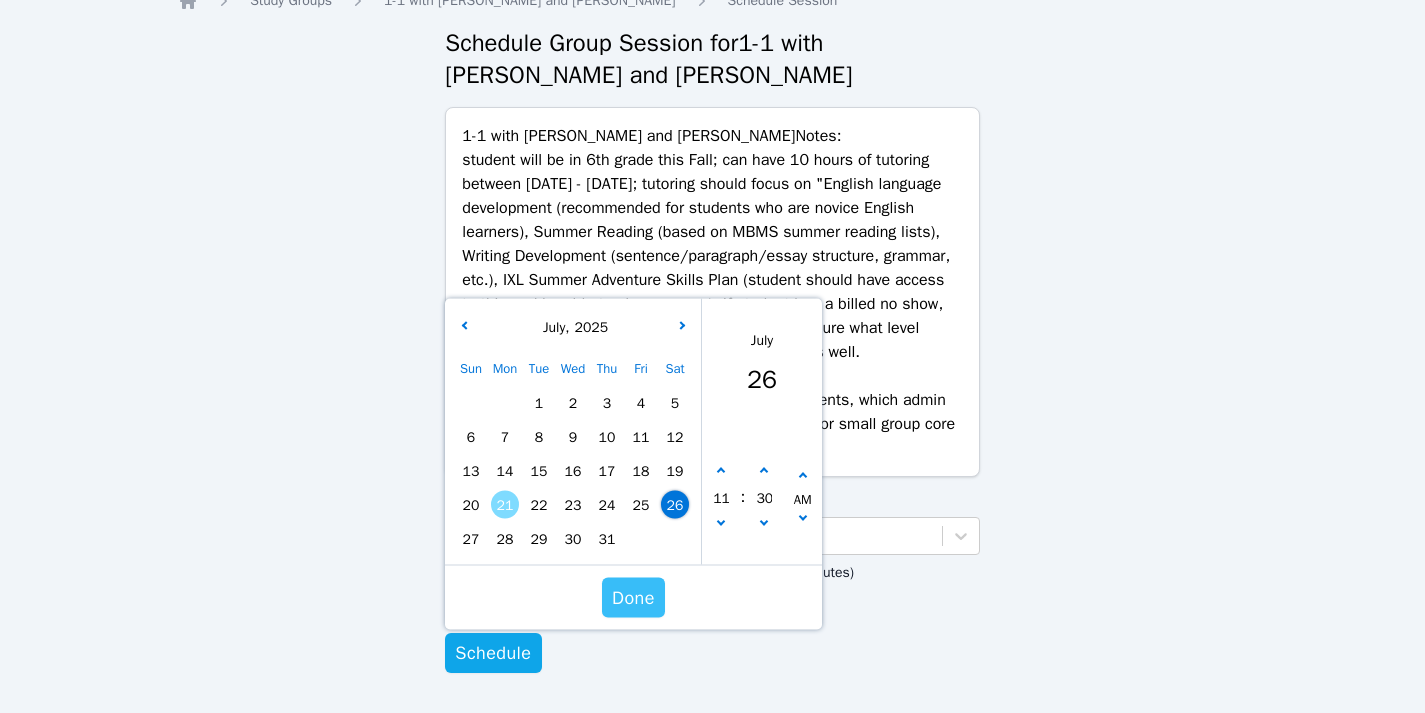 click on "Done" at bounding box center [633, 598] 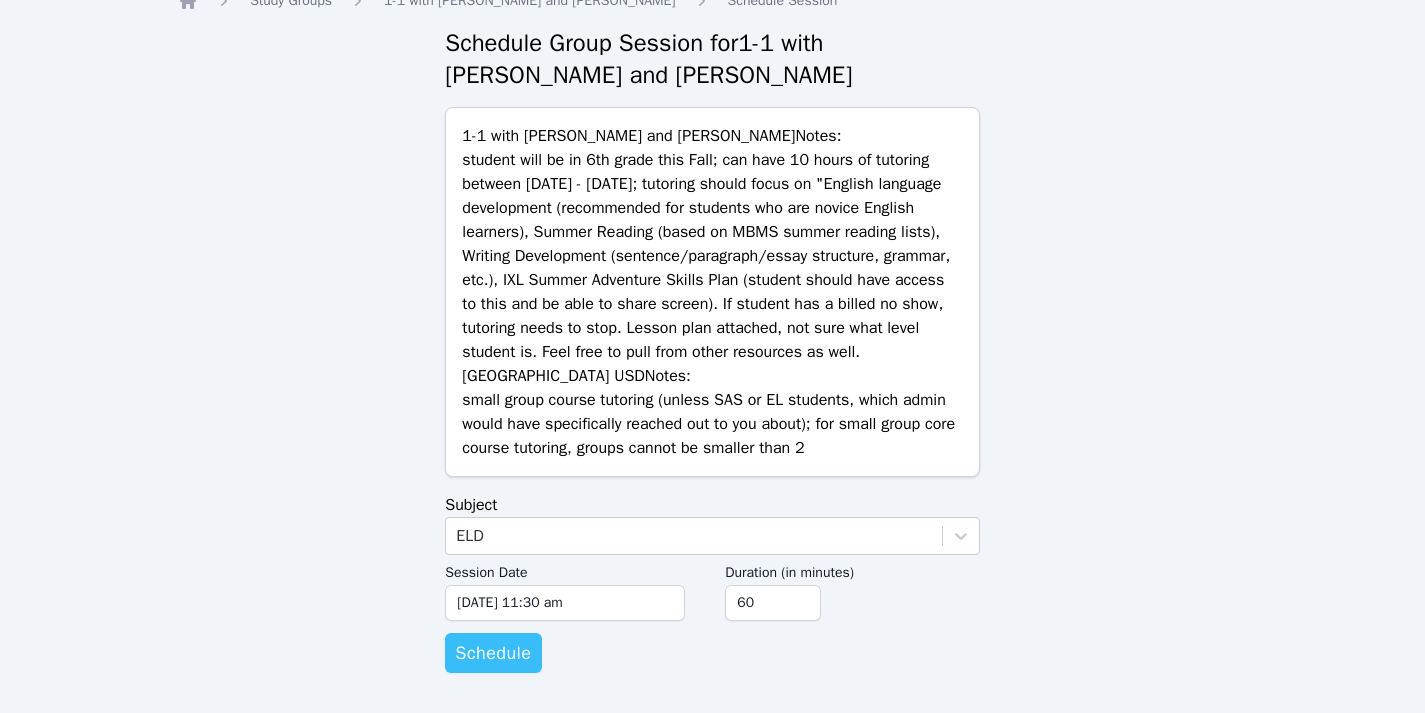 click on "Schedule" at bounding box center (493, 653) 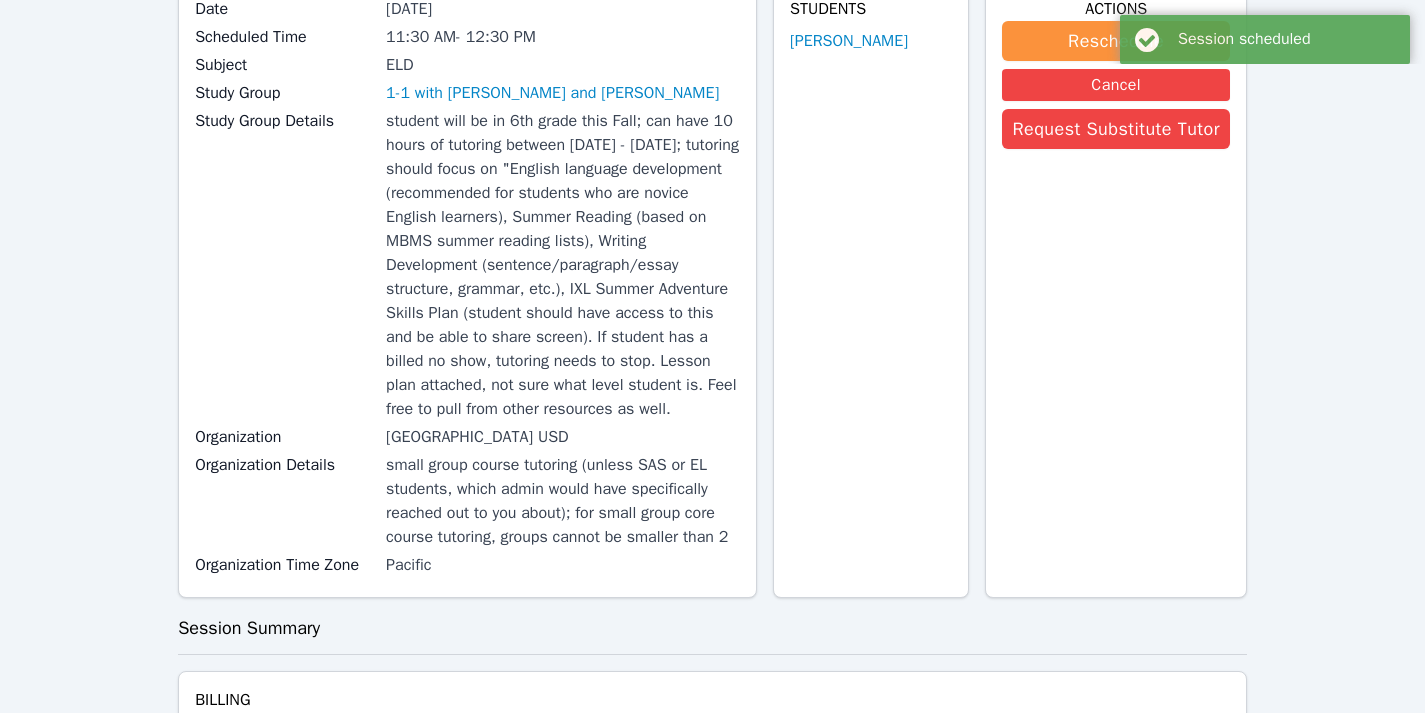 scroll, scrollTop: 0, scrollLeft: 0, axis: both 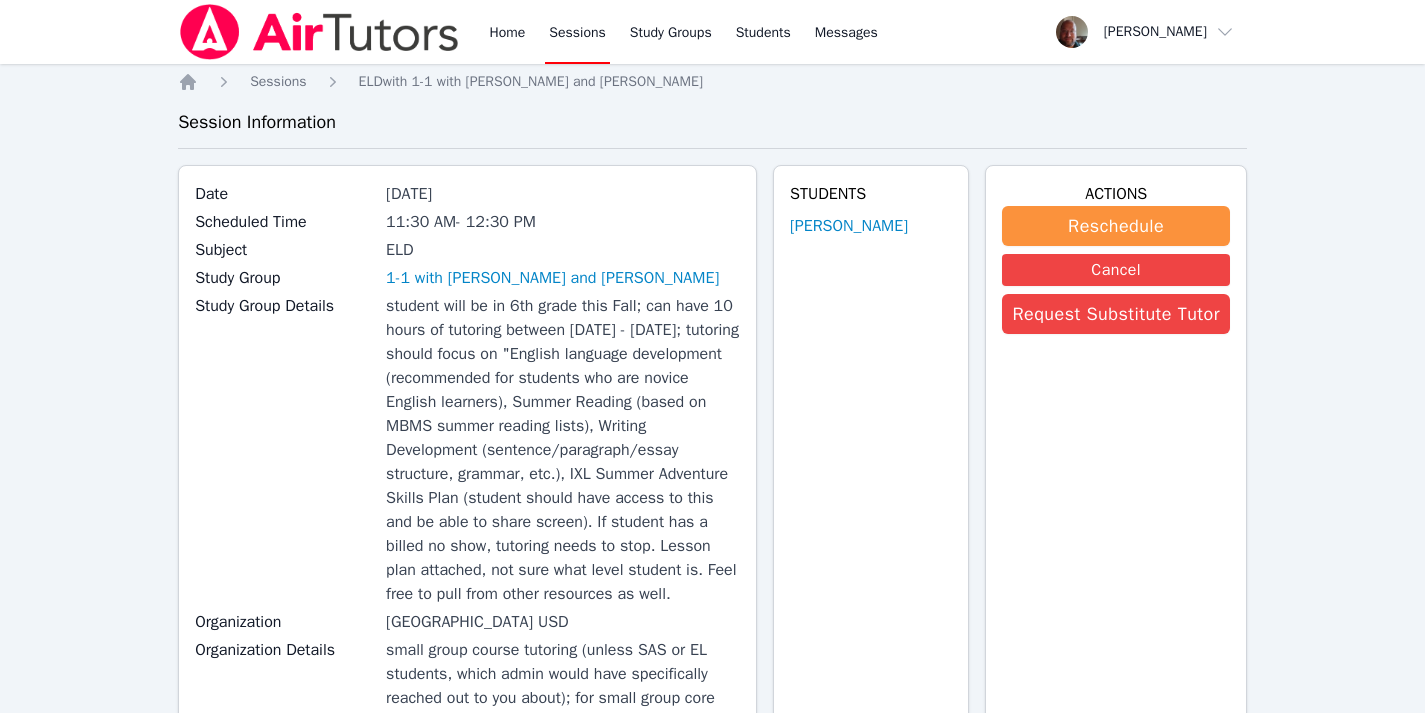 click on "Sessions" at bounding box center (577, 32) 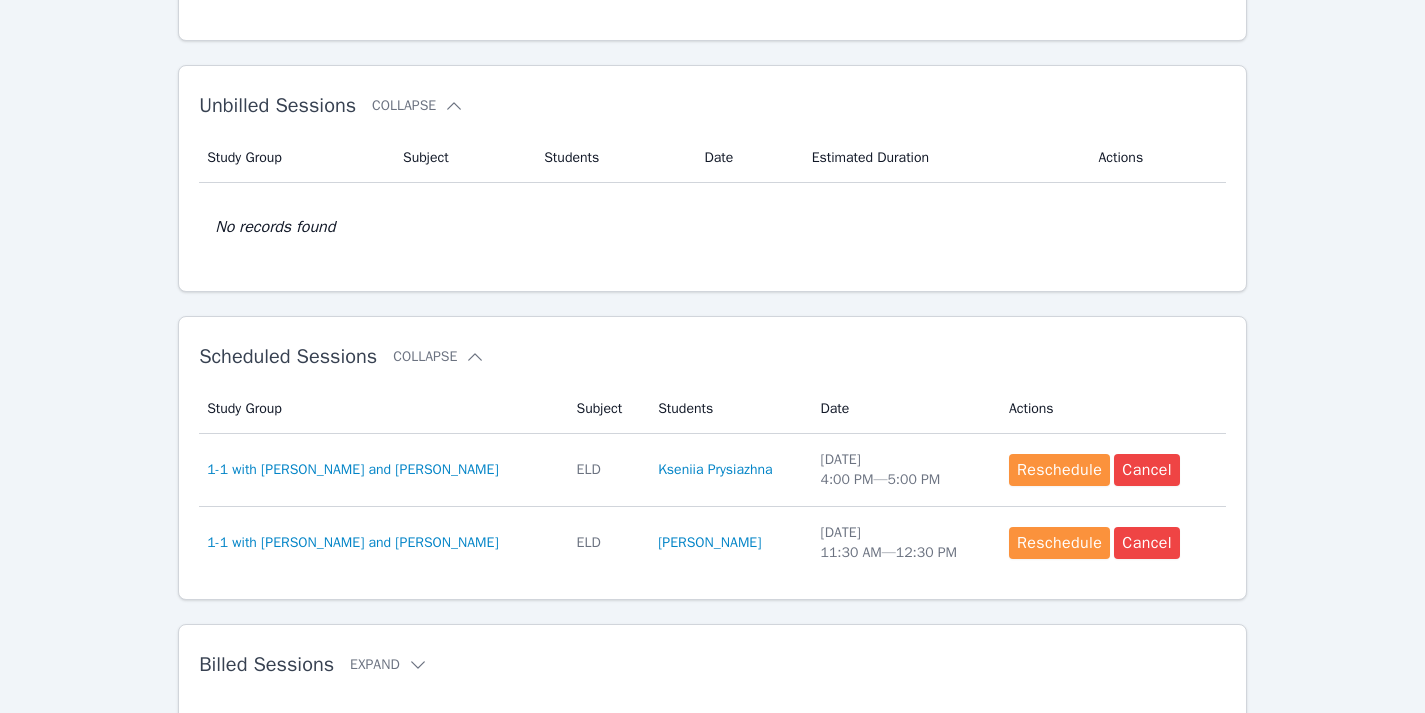 scroll, scrollTop: 367, scrollLeft: 0, axis: vertical 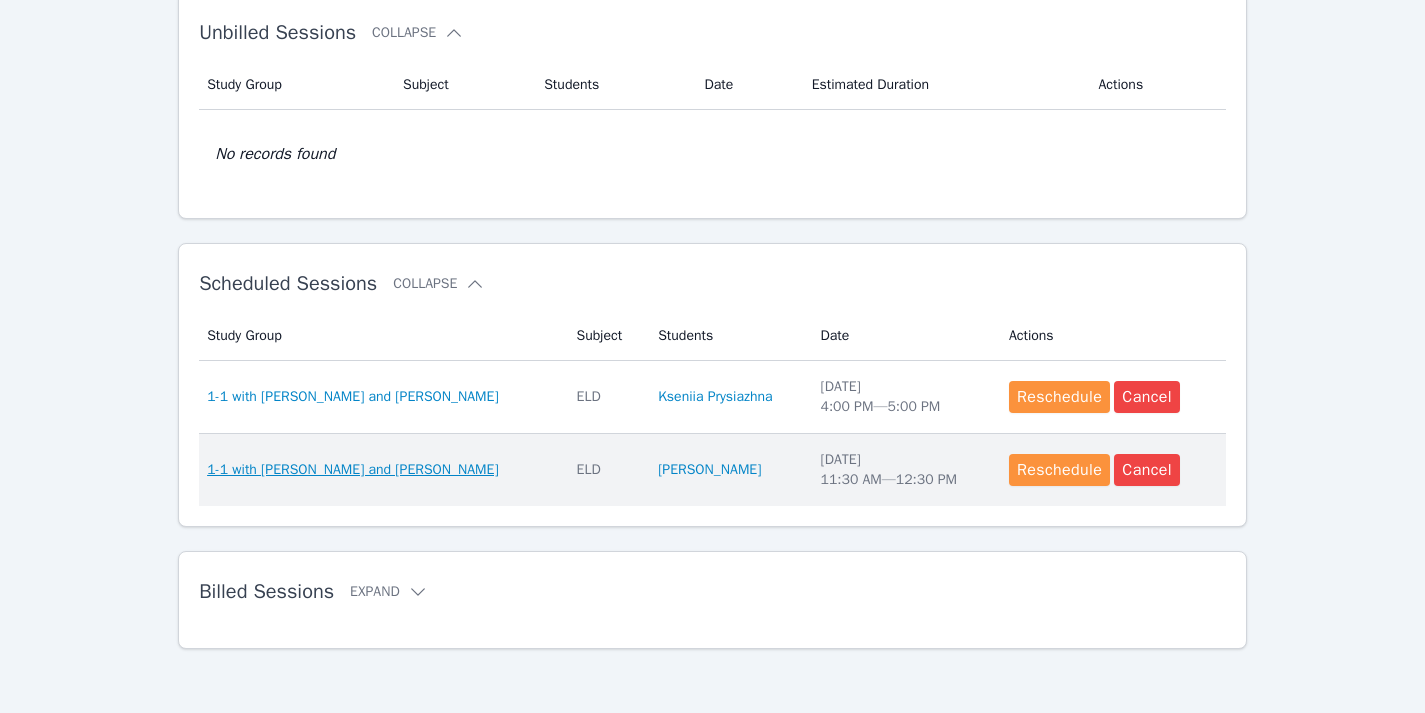 click on "1-1 with [PERSON_NAME] and [PERSON_NAME]" at bounding box center (352, 470) 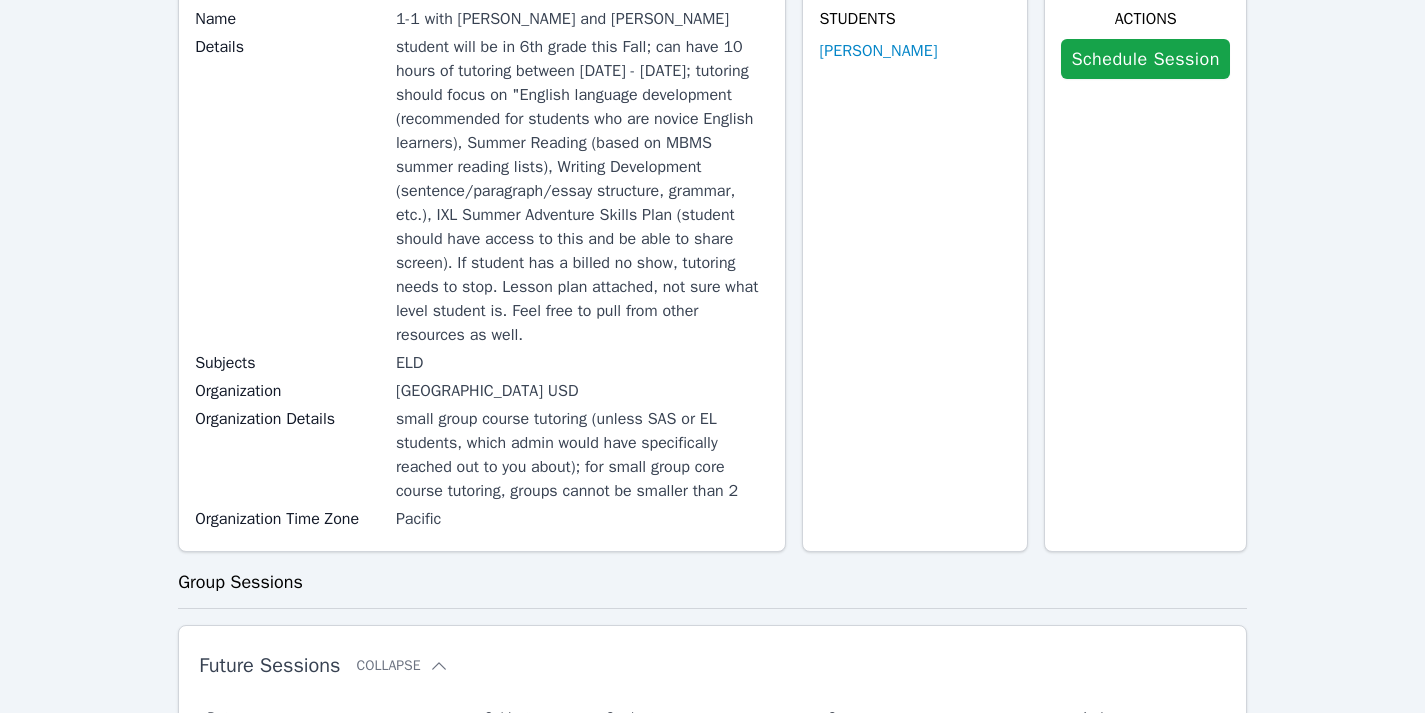 scroll, scrollTop: 184, scrollLeft: 0, axis: vertical 